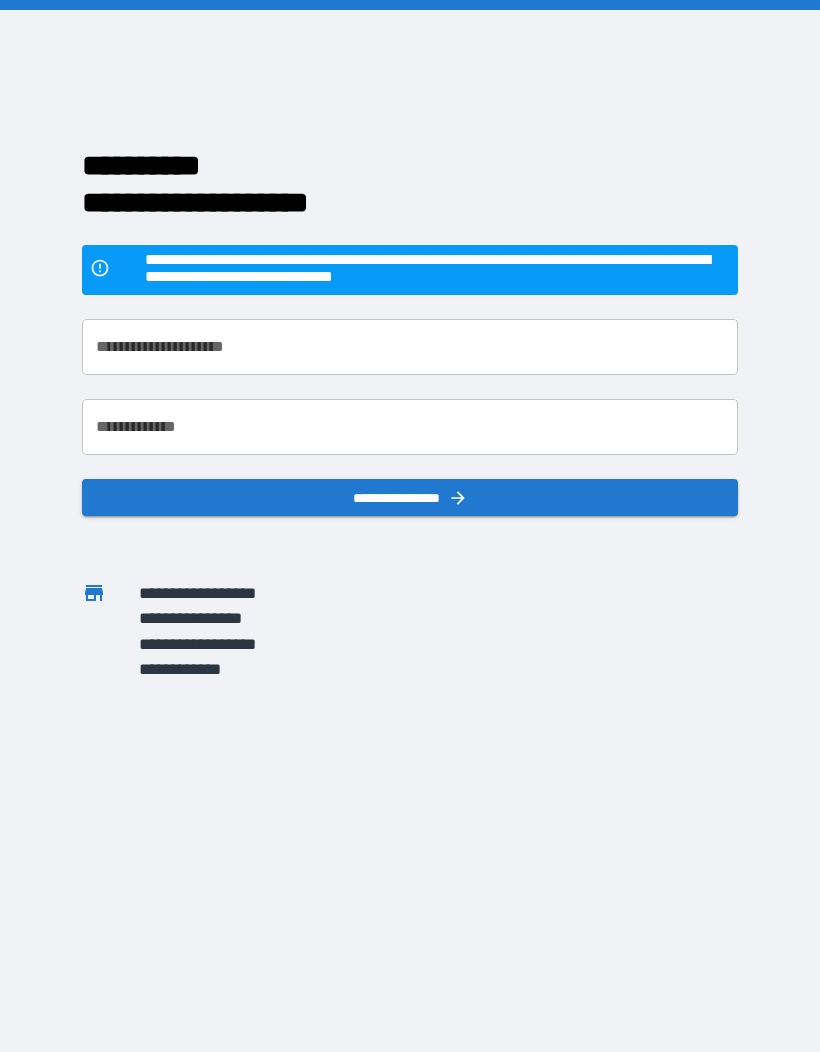 scroll, scrollTop: 0, scrollLeft: 0, axis: both 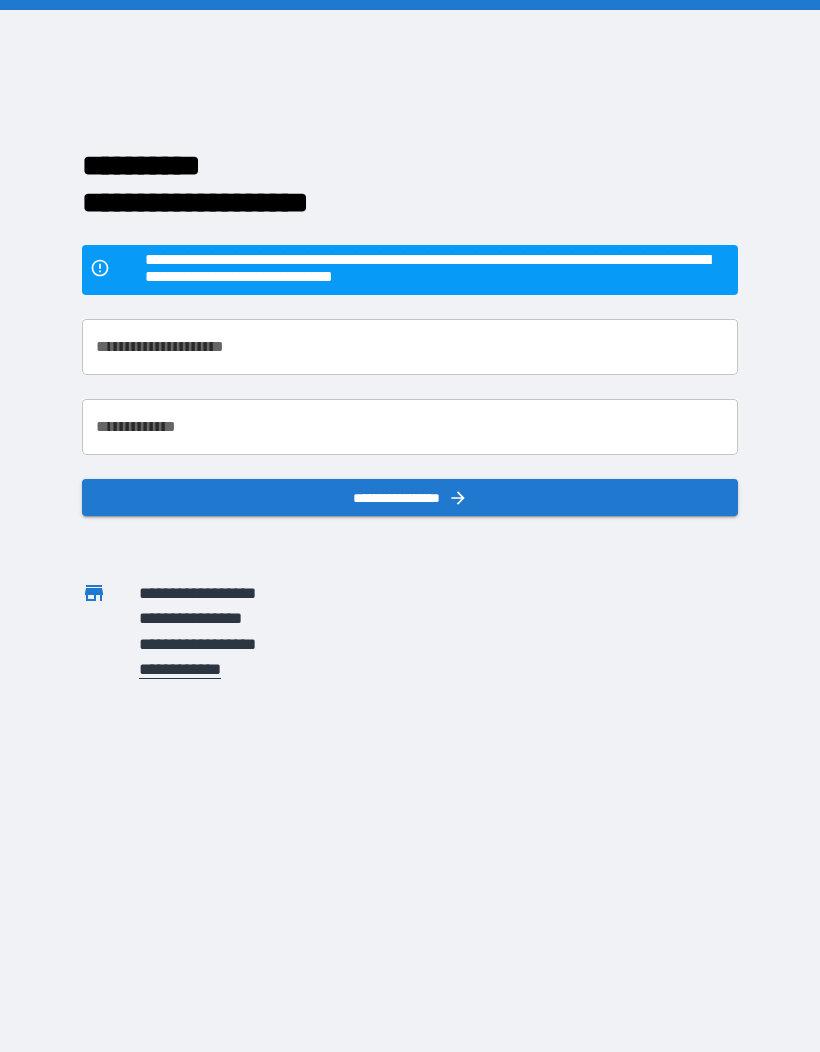 click on "**********" at bounding box center [410, 347] 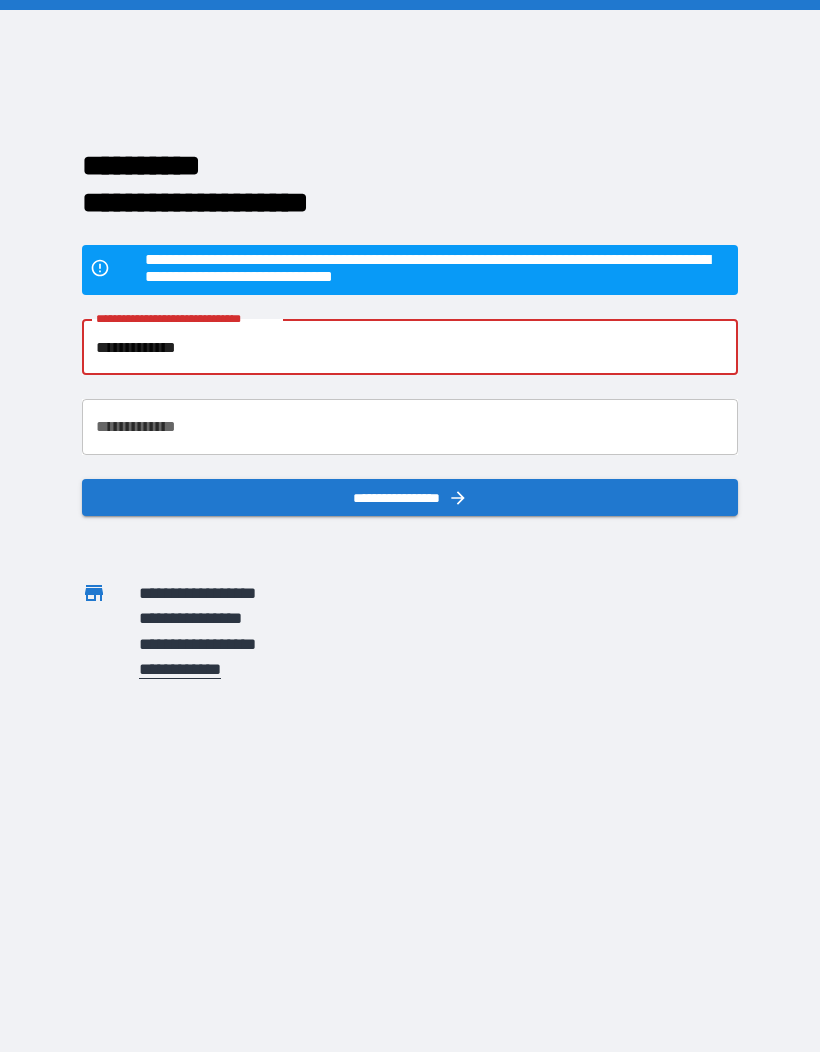 type on "**********" 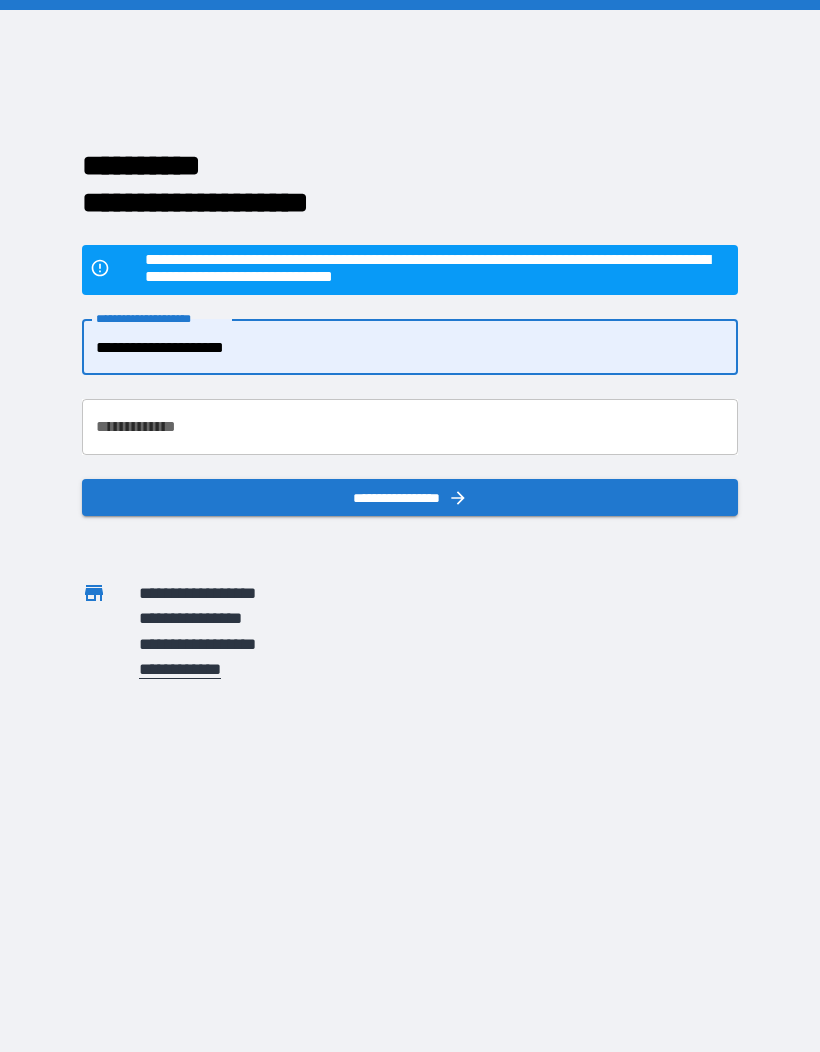 click on "**********" at bounding box center (410, 427) 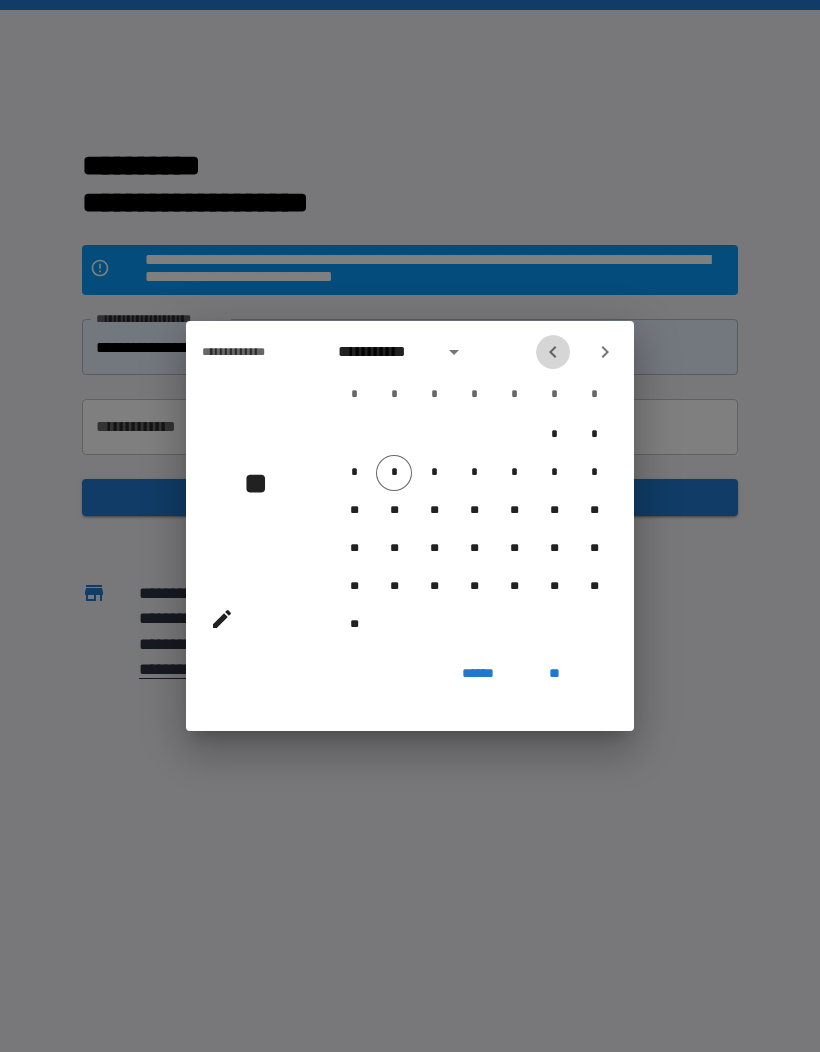 click 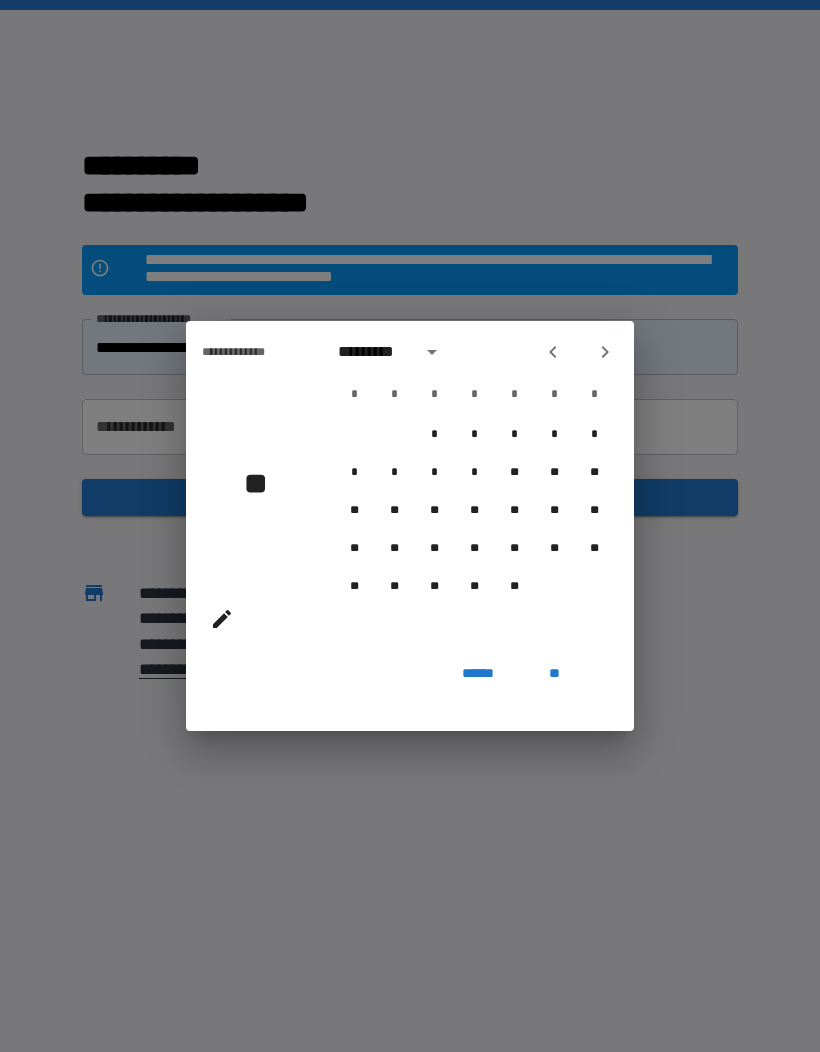 click 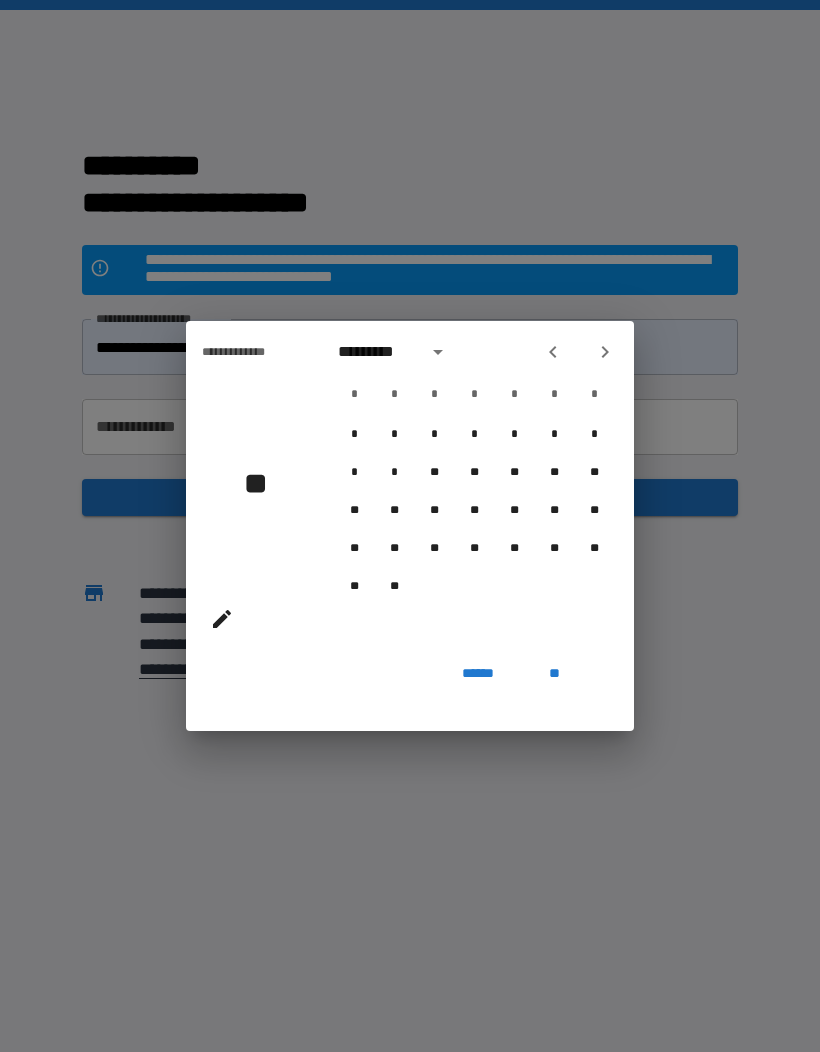 click 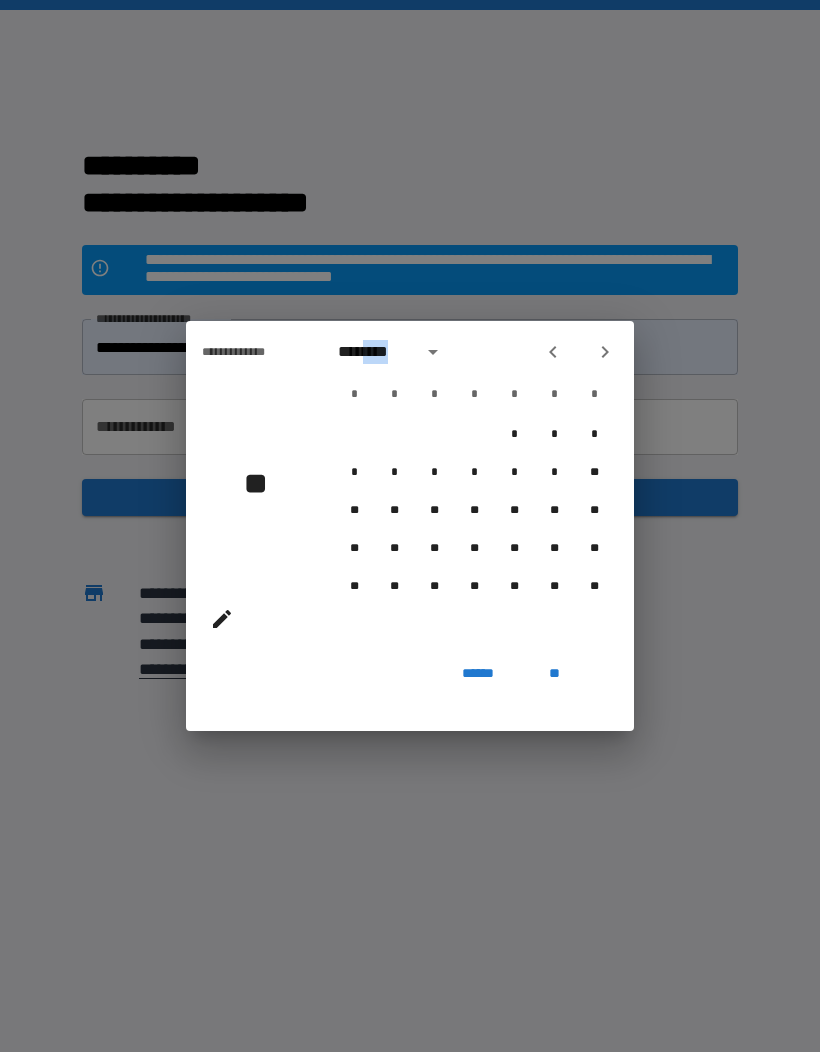 click on "**********" at bounding box center [410, 526] 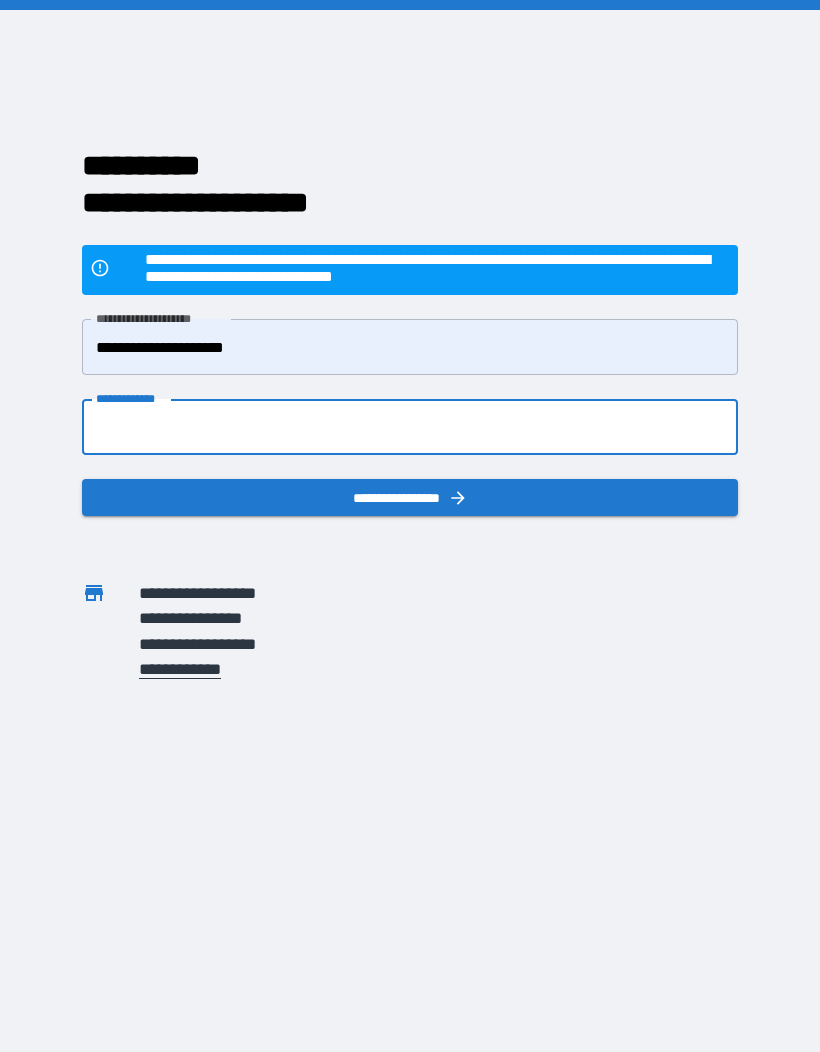 click on "**********" at bounding box center (410, 427) 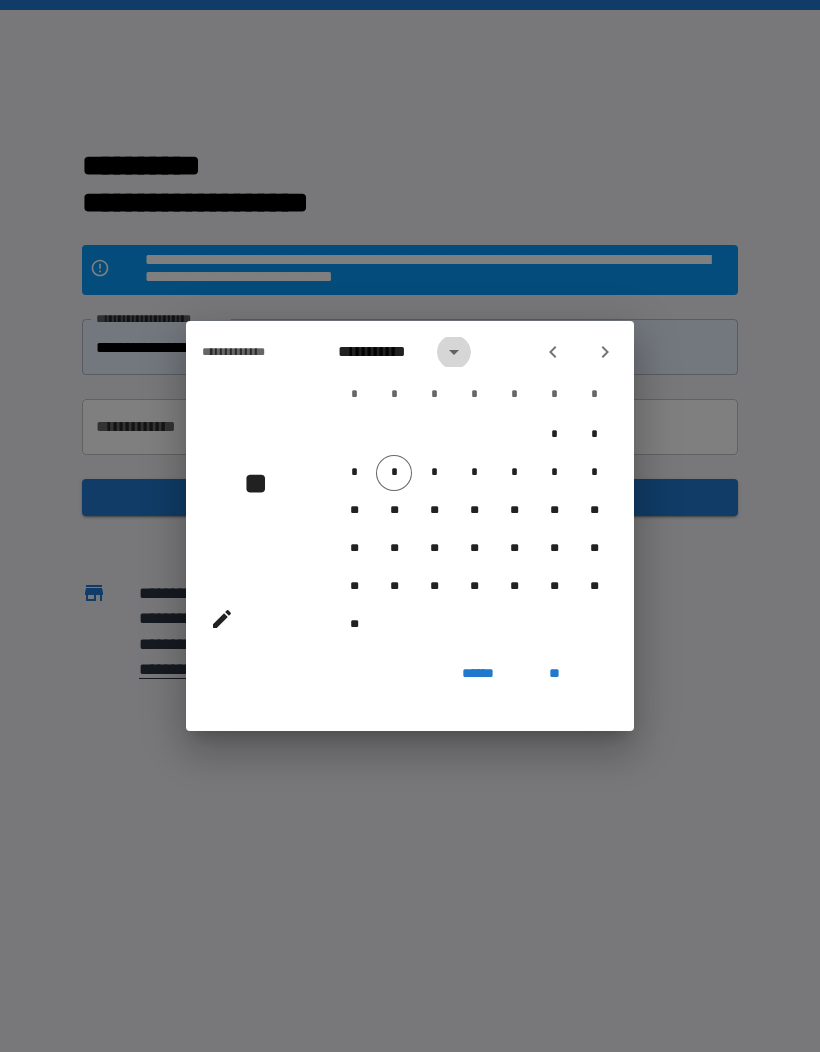click 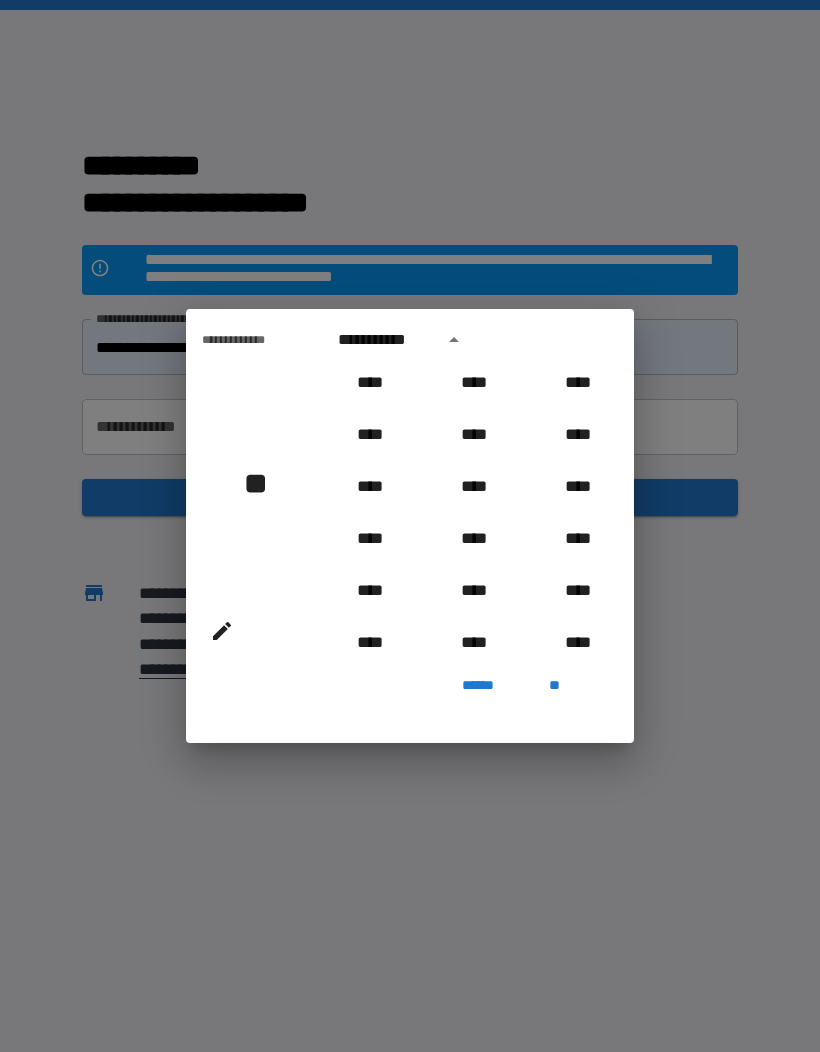 scroll, scrollTop: 687, scrollLeft: 0, axis: vertical 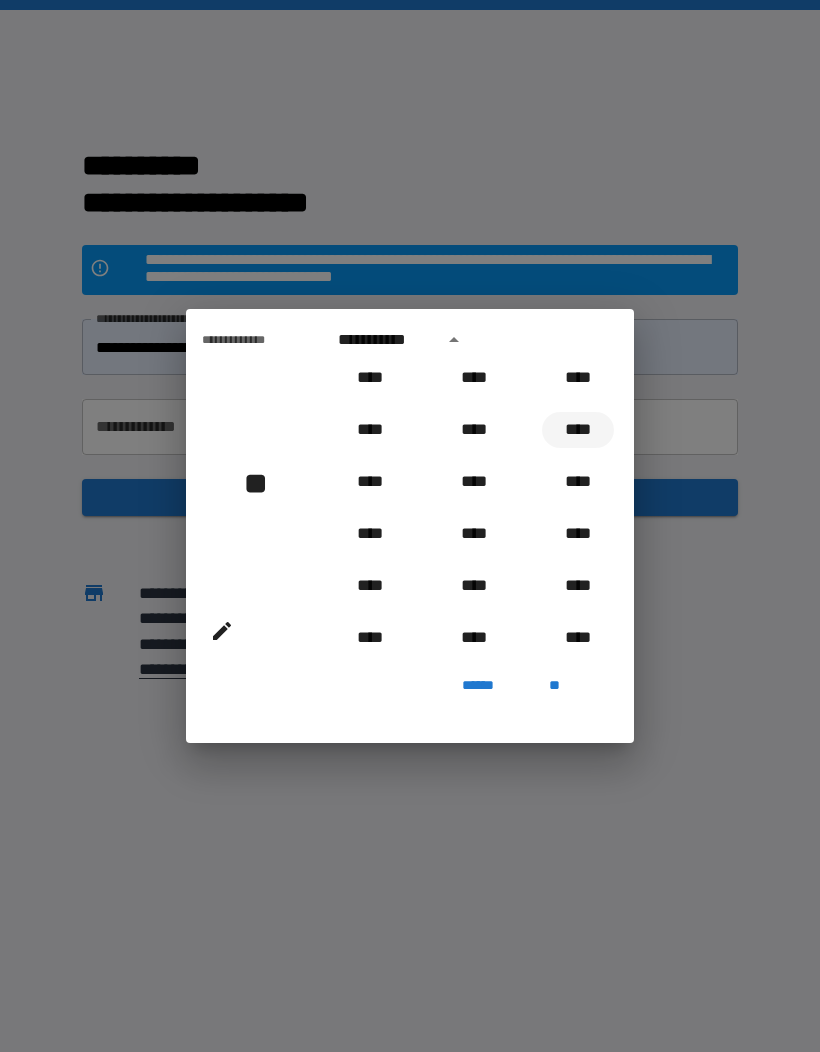 click on "****" at bounding box center [578, 430] 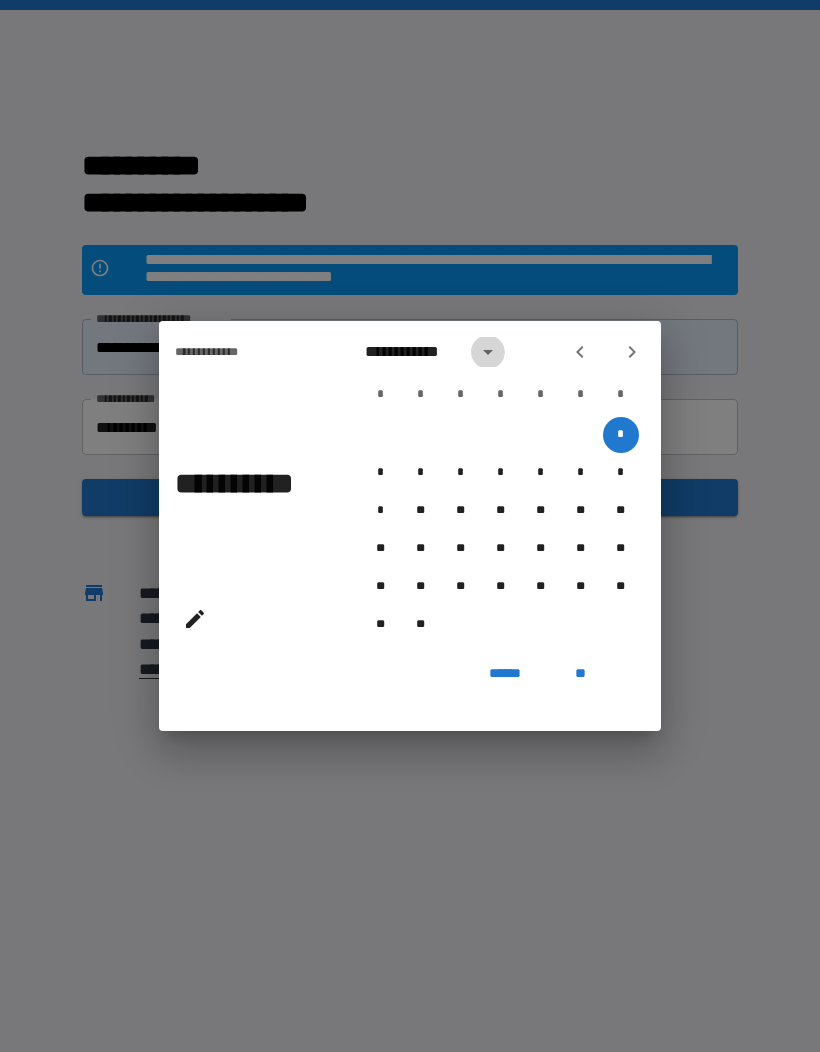 click 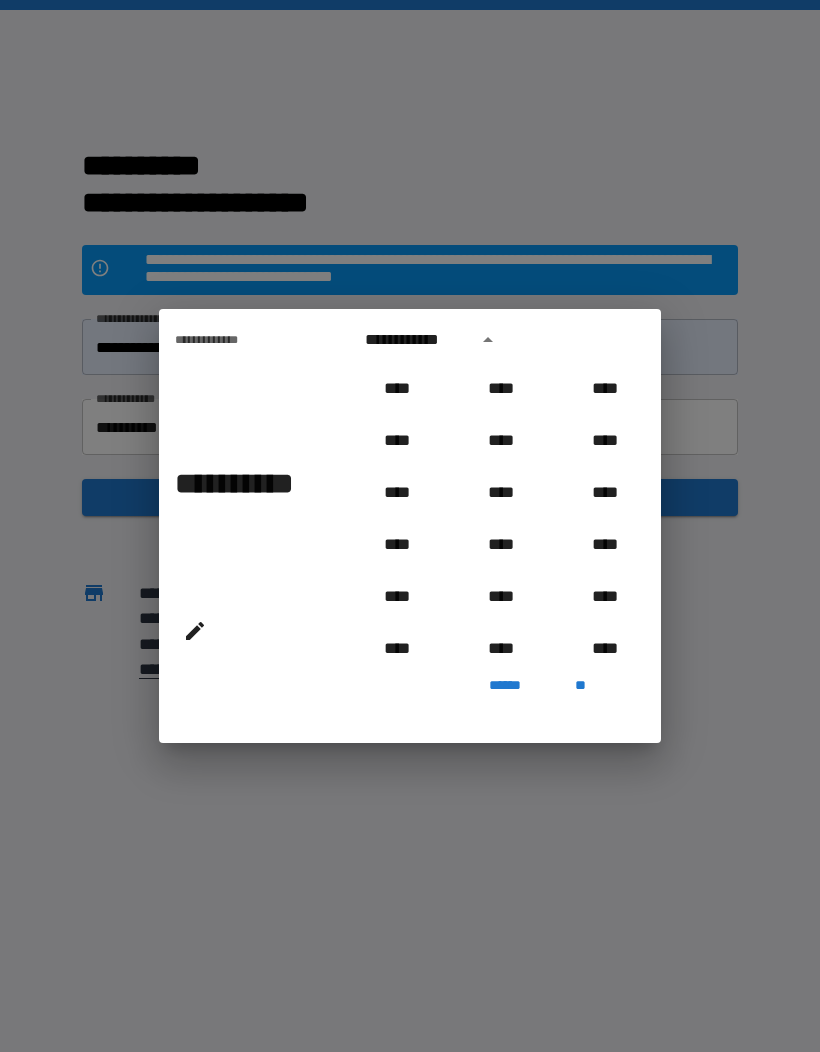 scroll, scrollTop: 602, scrollLeft: 0, axis: vertical 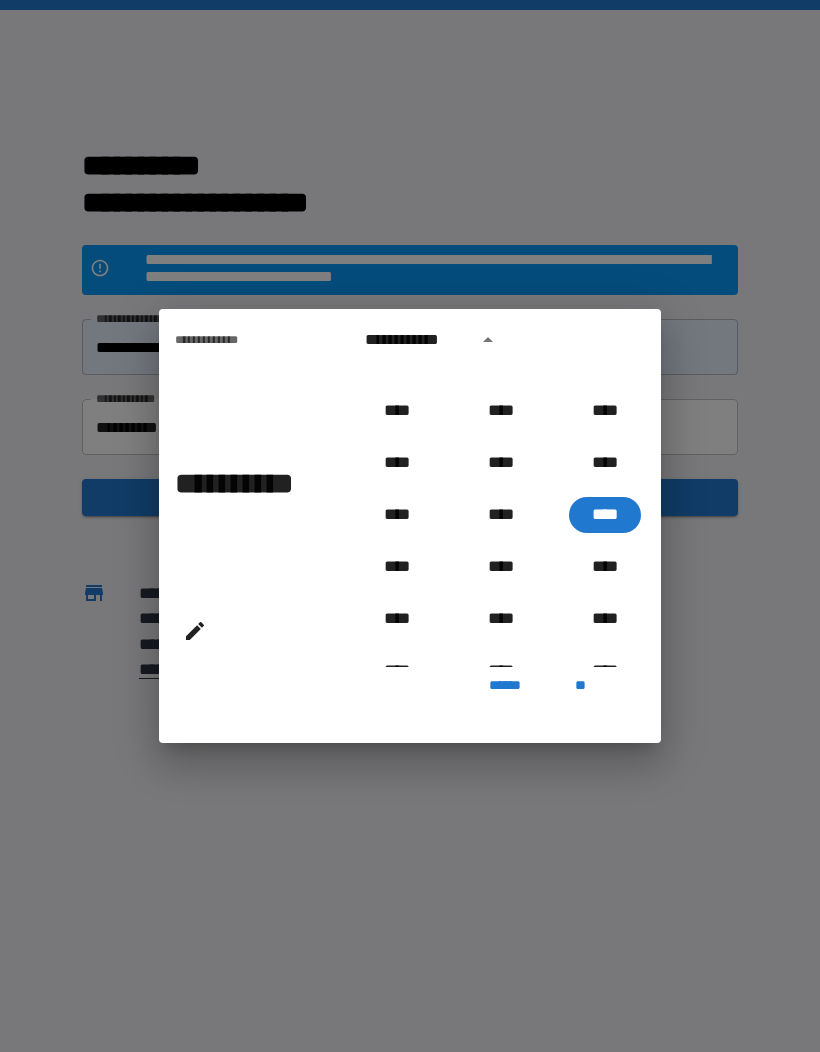 click on "**********" at bounding box center [250, 503] 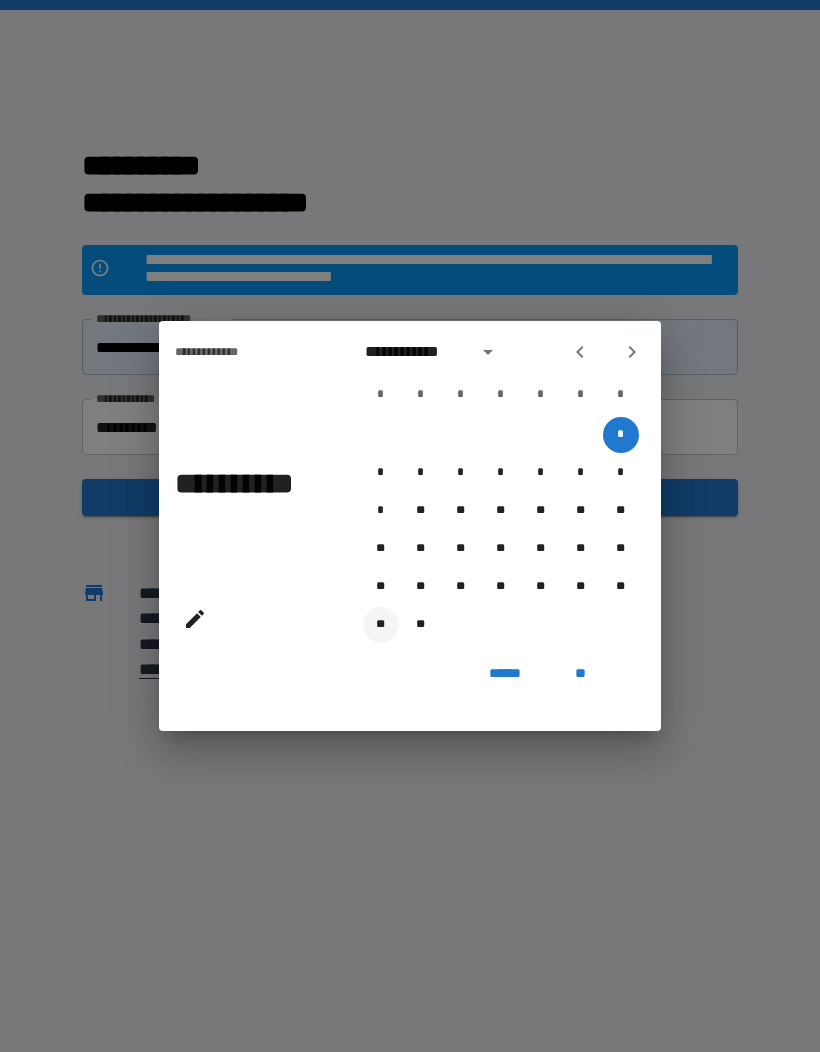 click on "**" at bounding box center (381, 625) 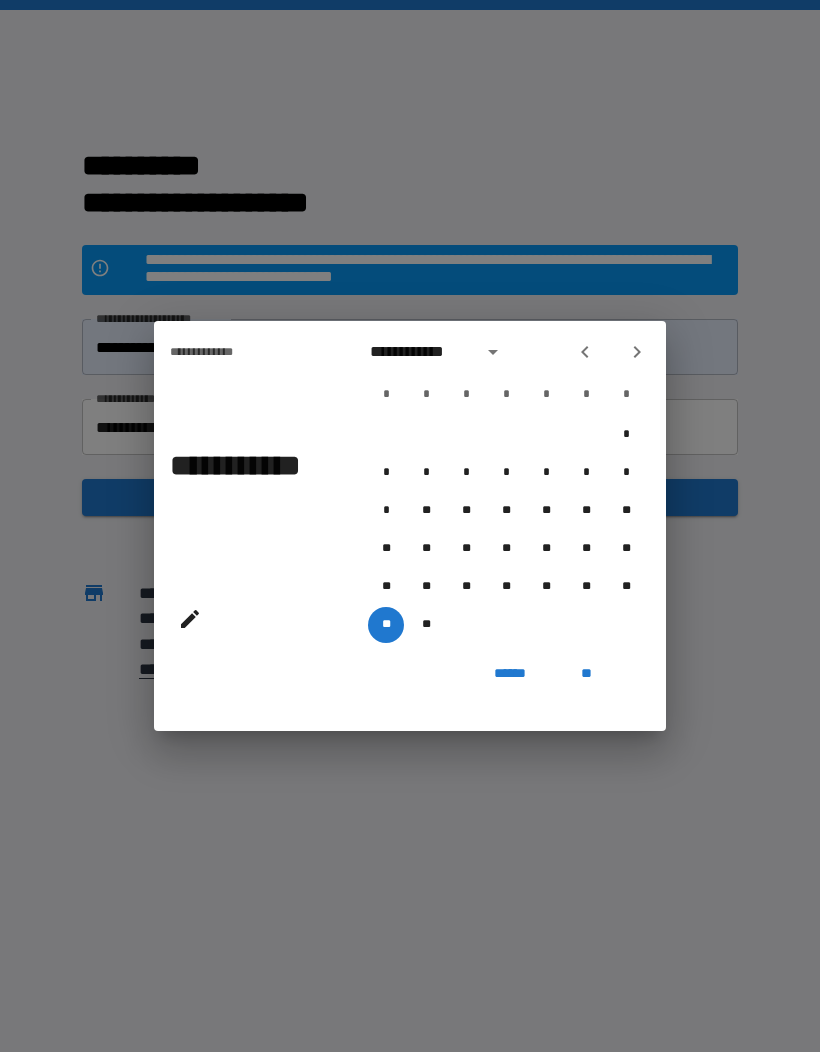 click 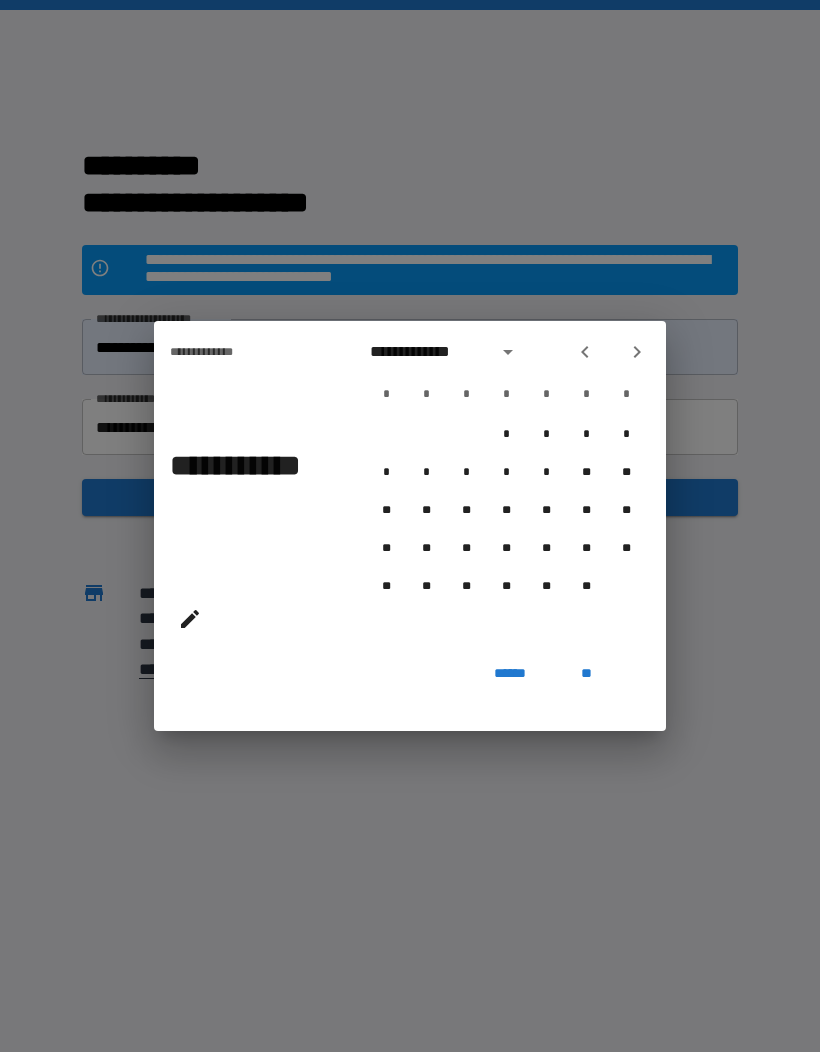 click 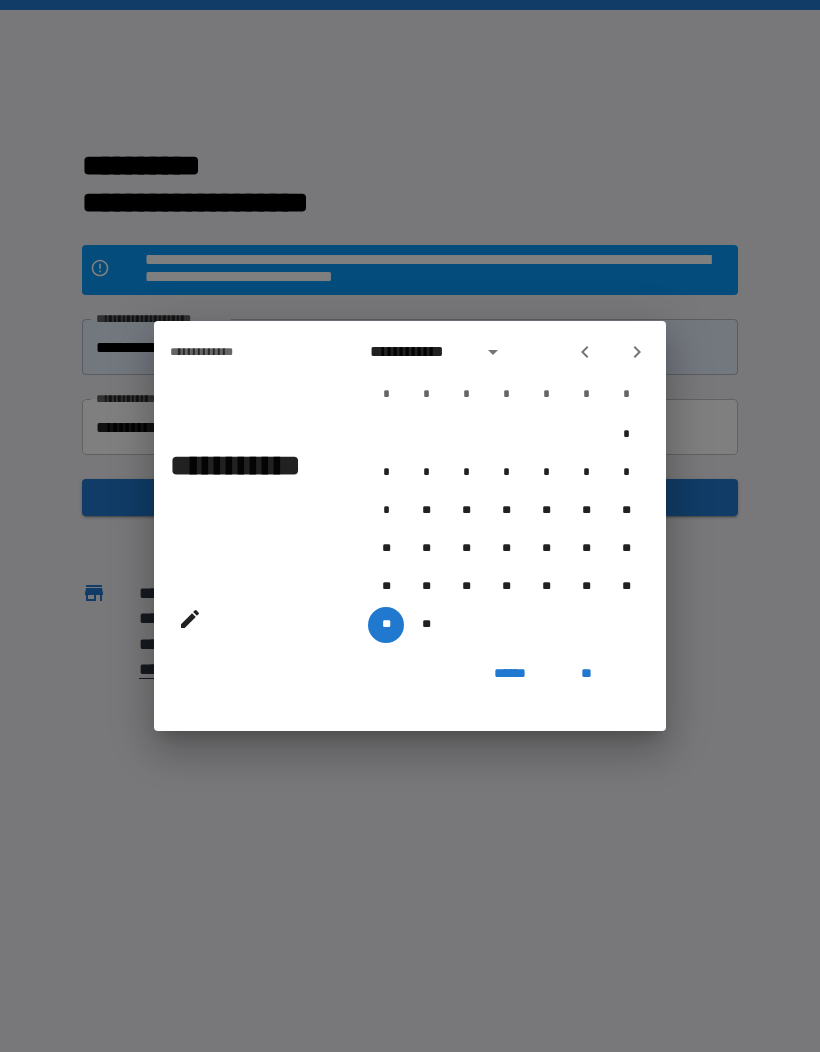 click 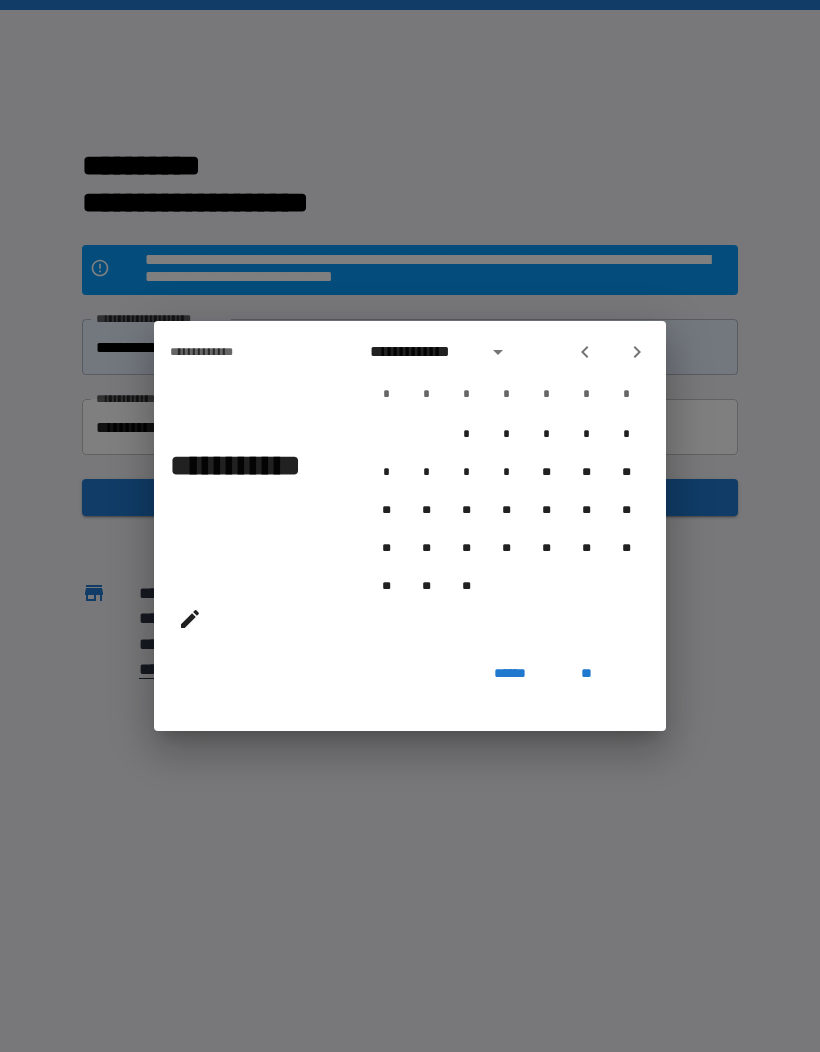click 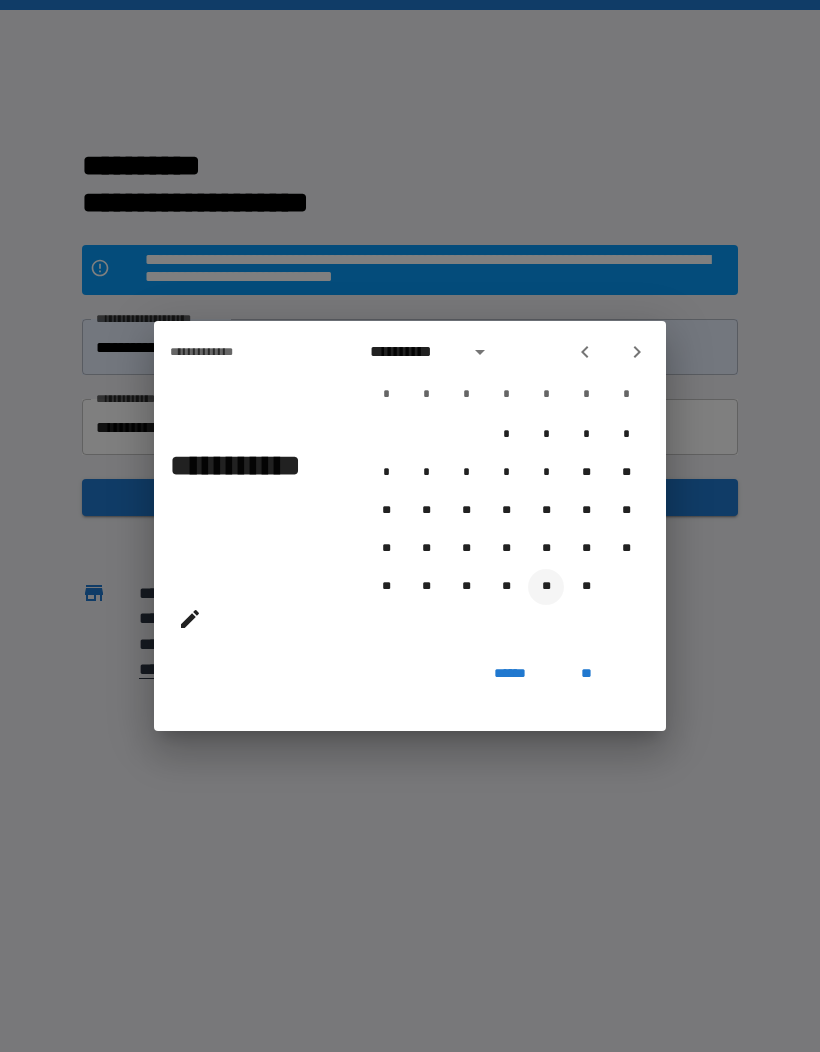 click on "**" at bounding box center (546, 587) 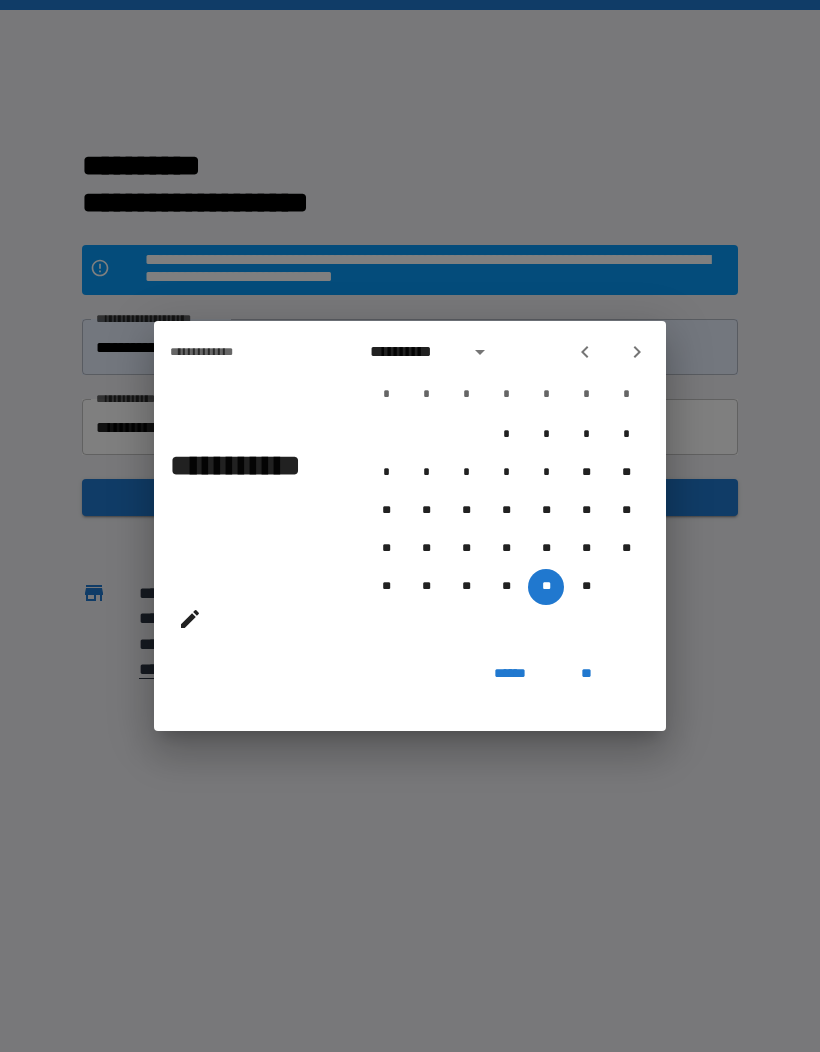 click on "**" at bounding box center (586, 673) 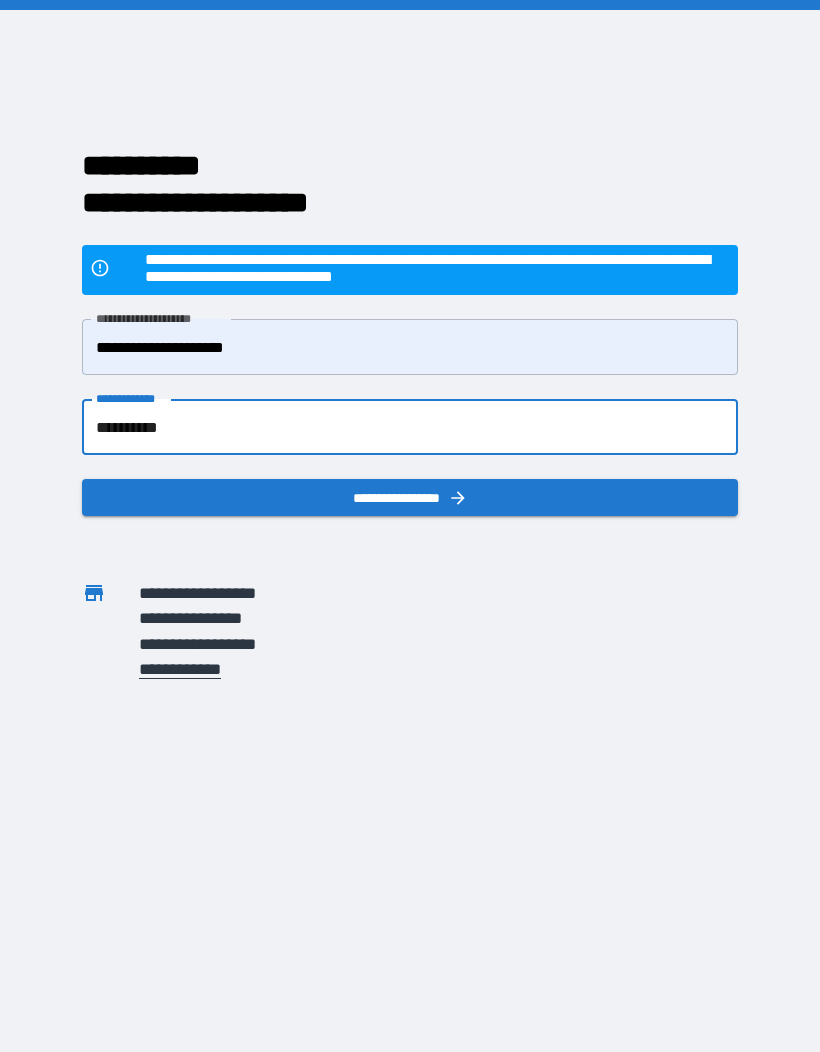 click on "**********" at bounding box center [410, 497] 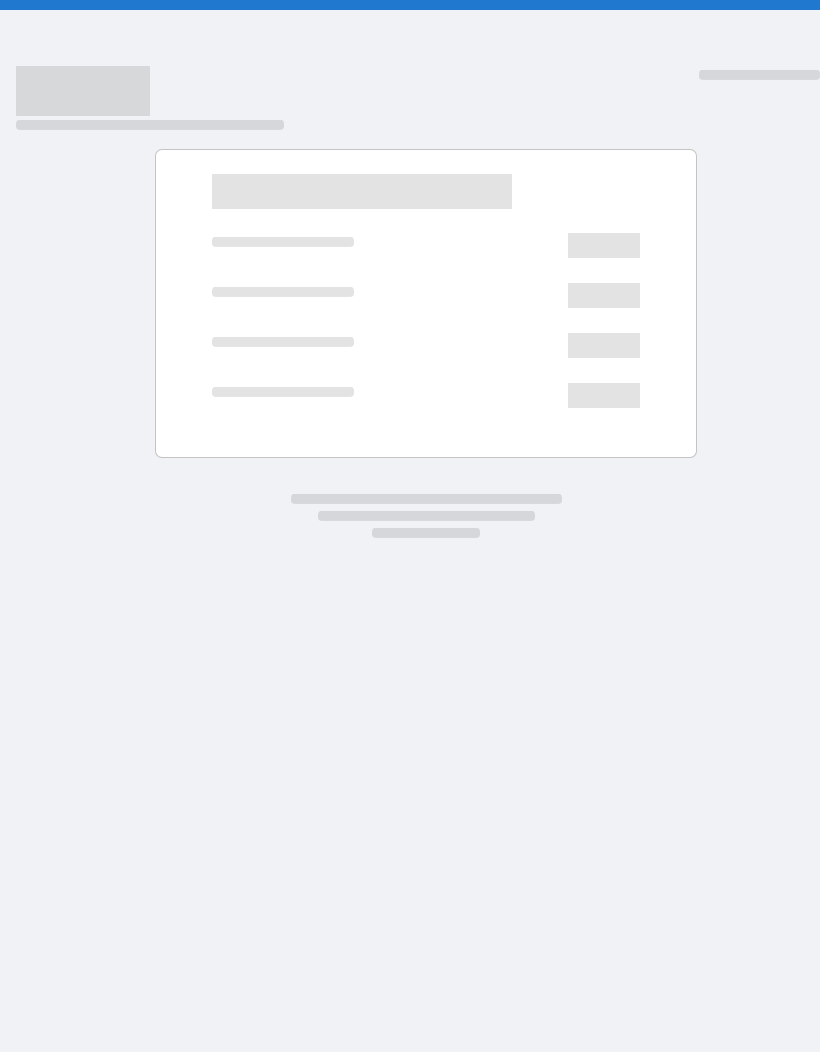 scroll, scrollTop: 0, scrollLeft: 0, axis: both 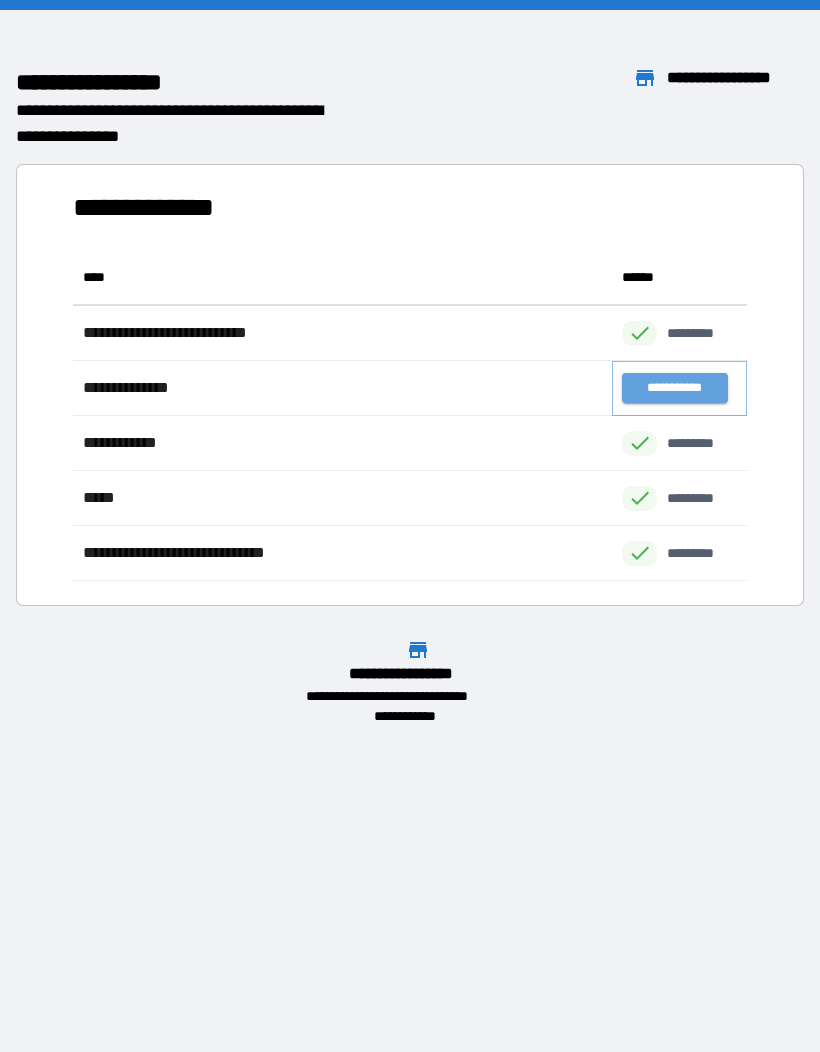 click on "**********" at bounding box center [674, 388] 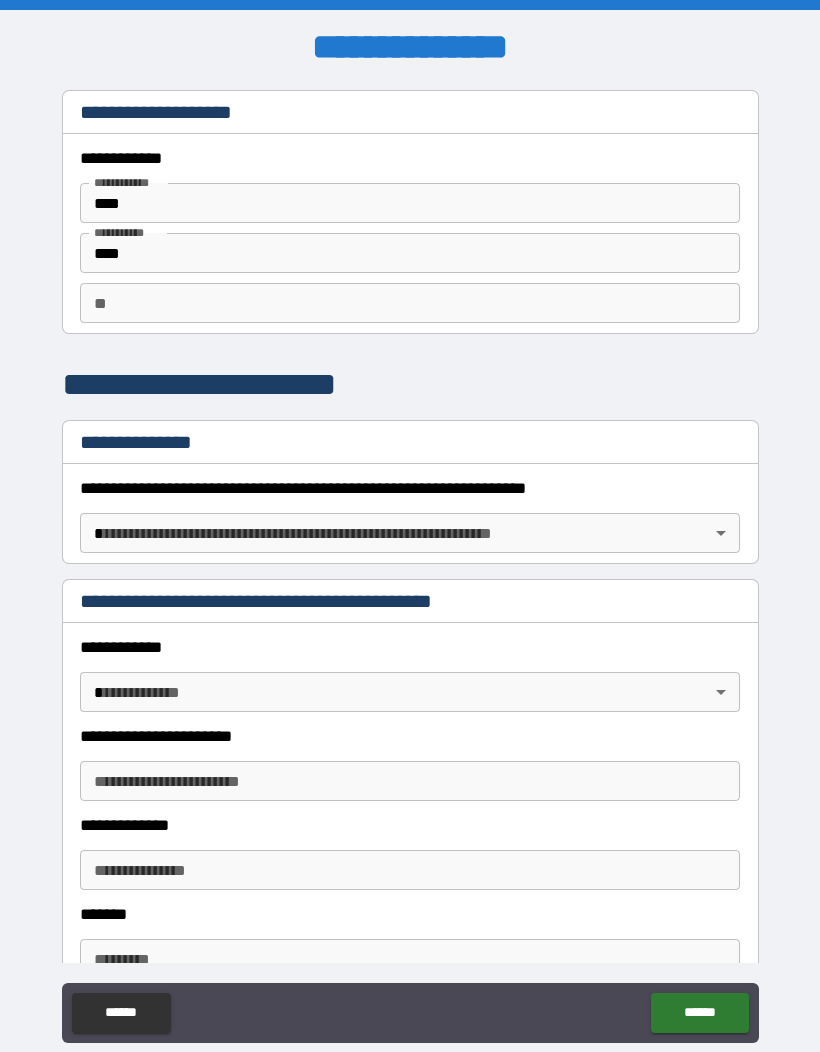 click on "**********" at bounding box center [410, 567] 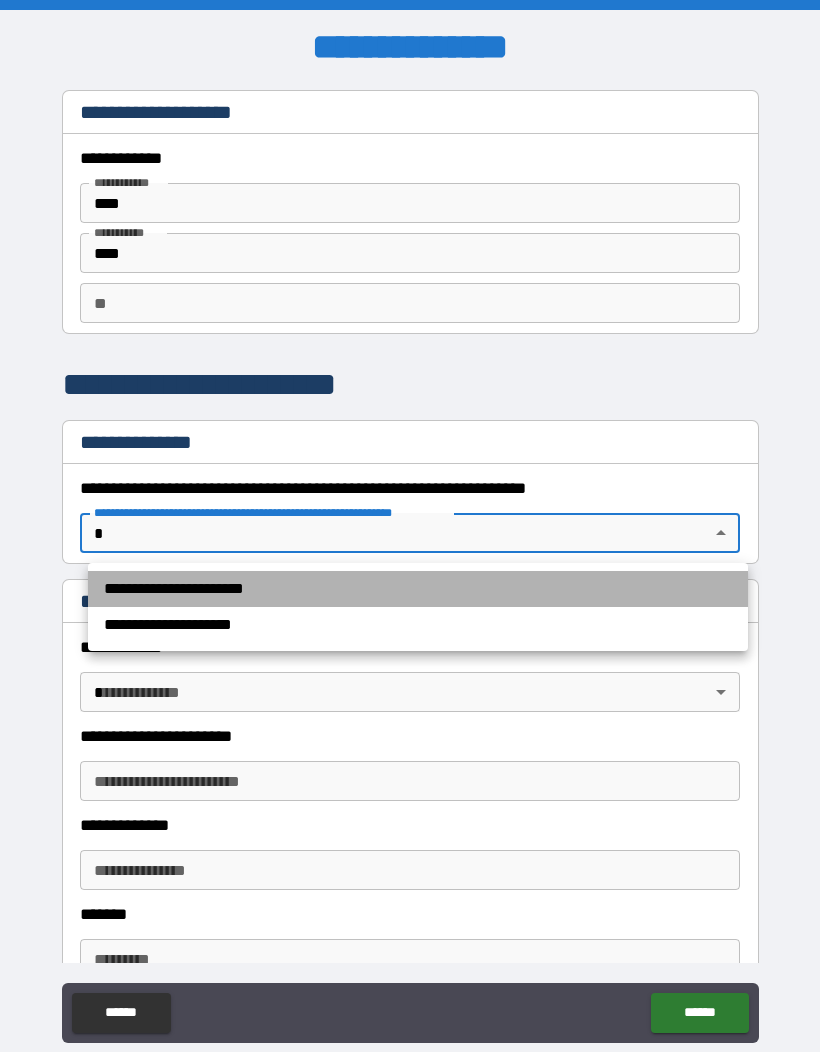click on "**********" at bounding box center [418, 589] 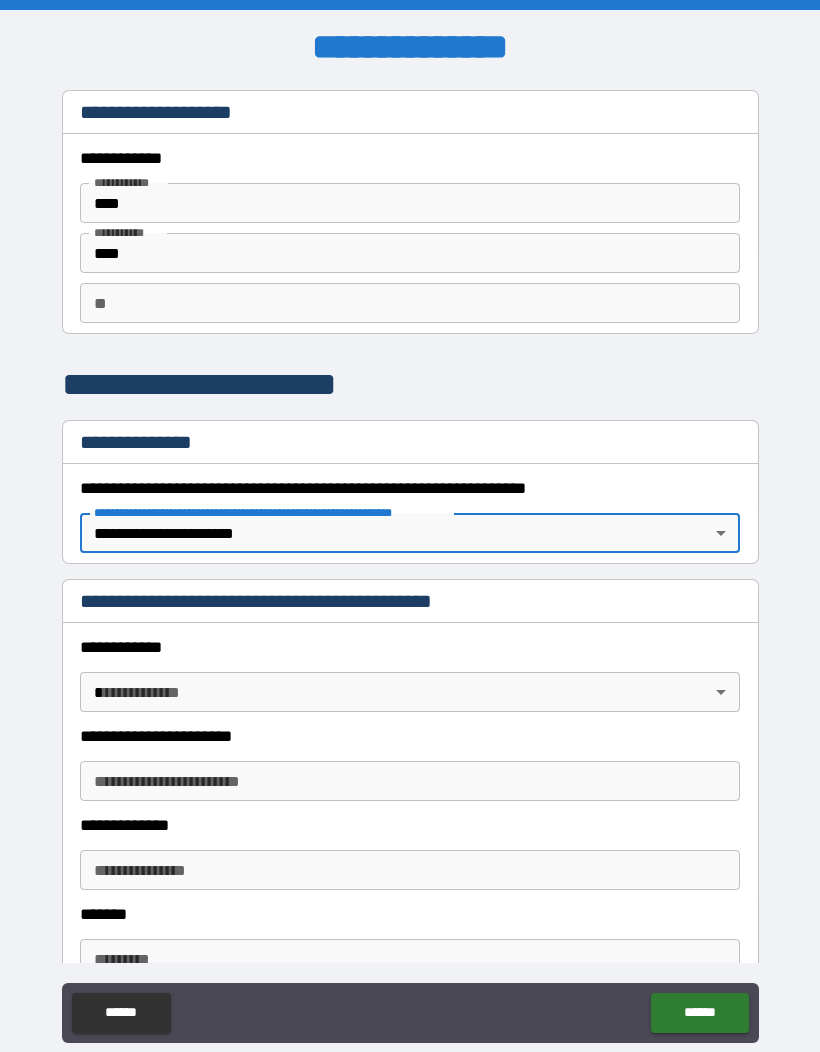 click on "**********" at bounding box center (410, 567) 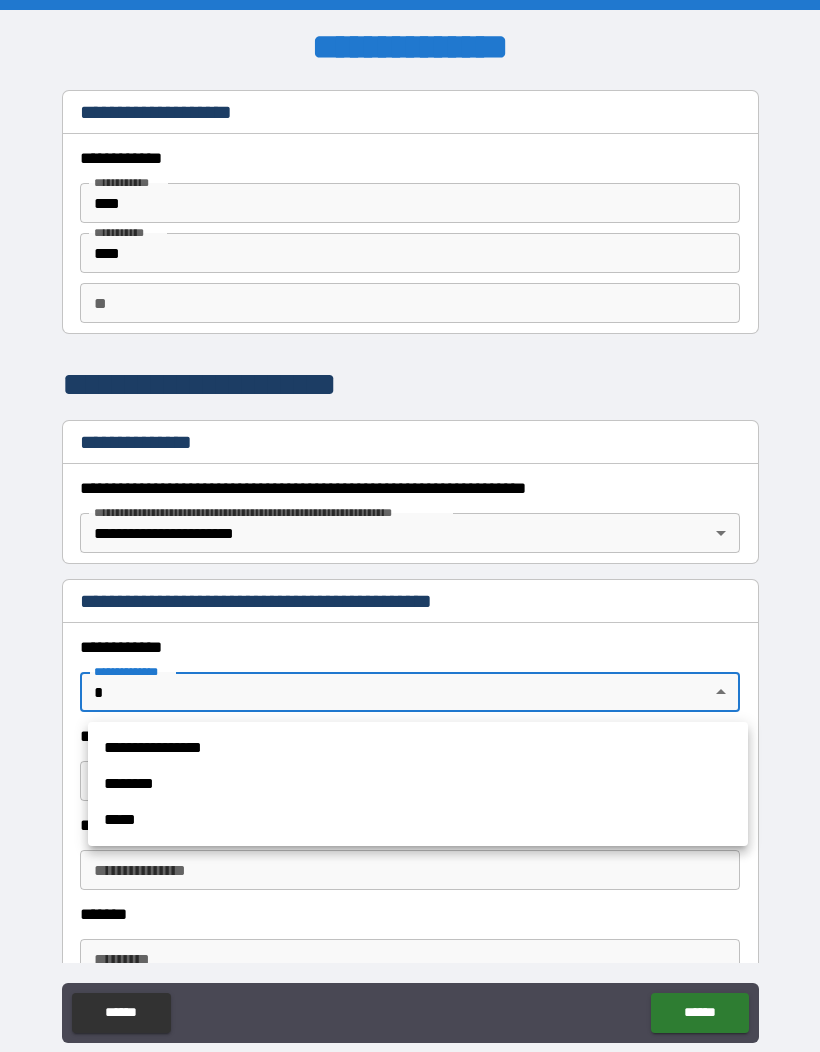 click on "**********" at bounding box center (418, 748) 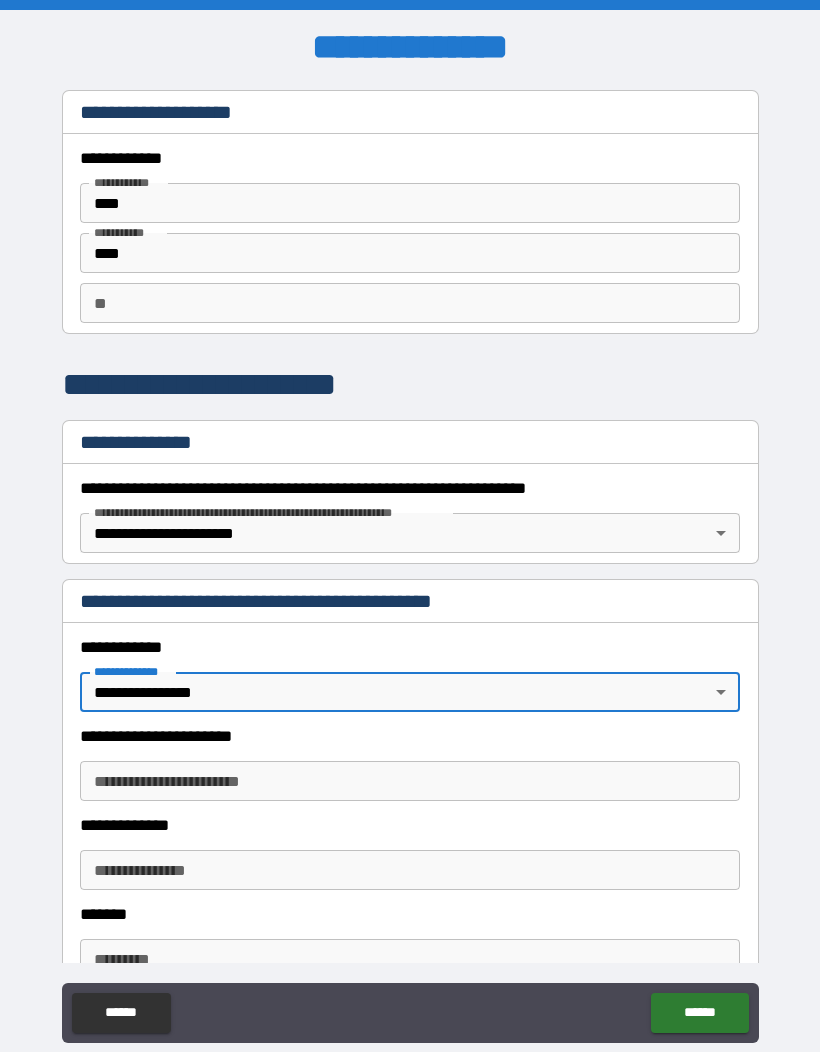 type on "*" 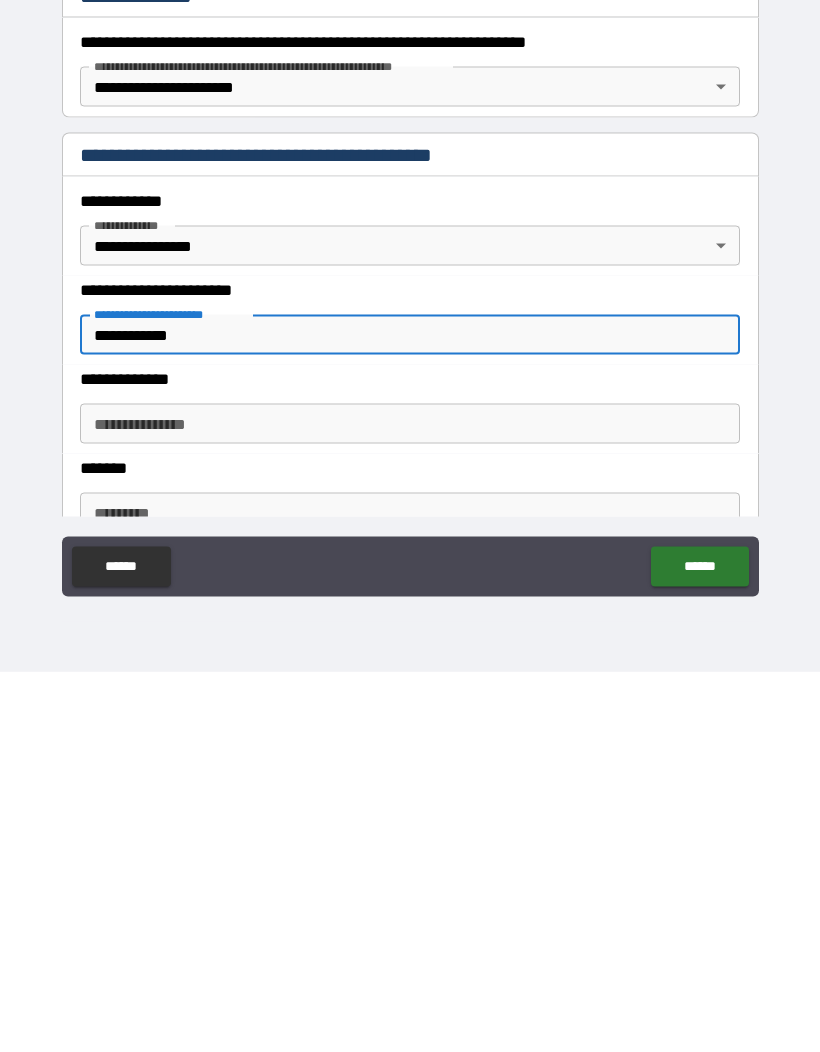 type on "**********" 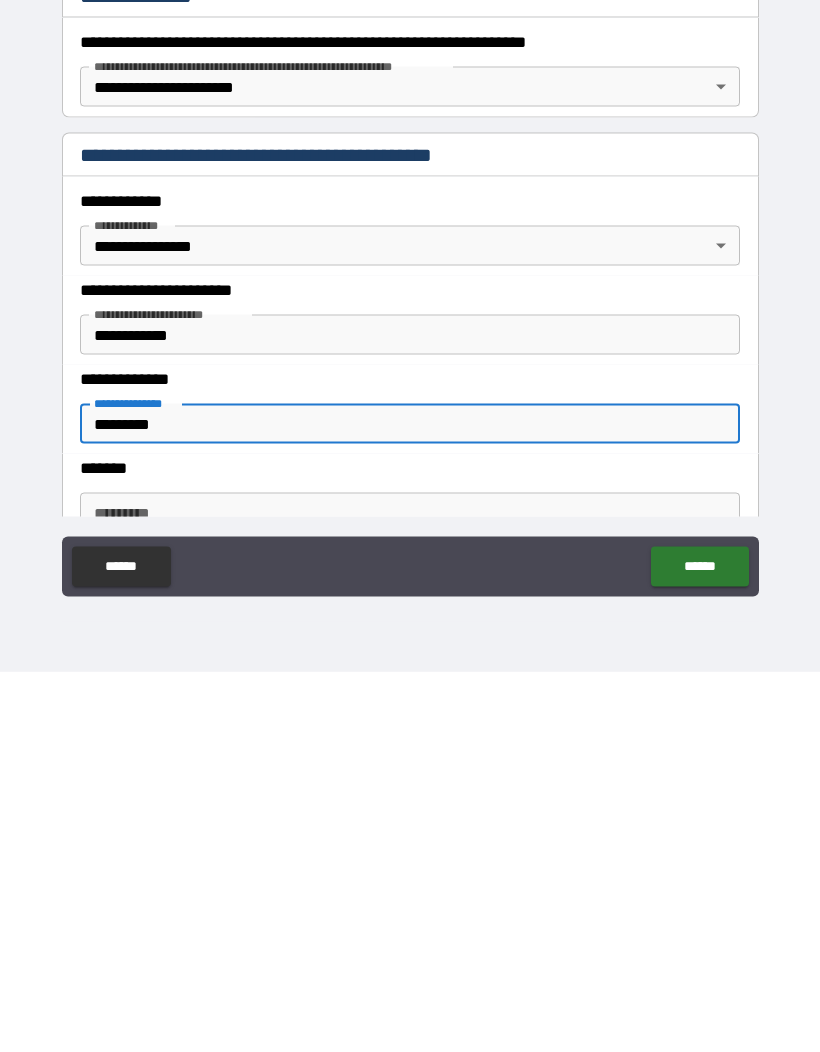 type on "*********" 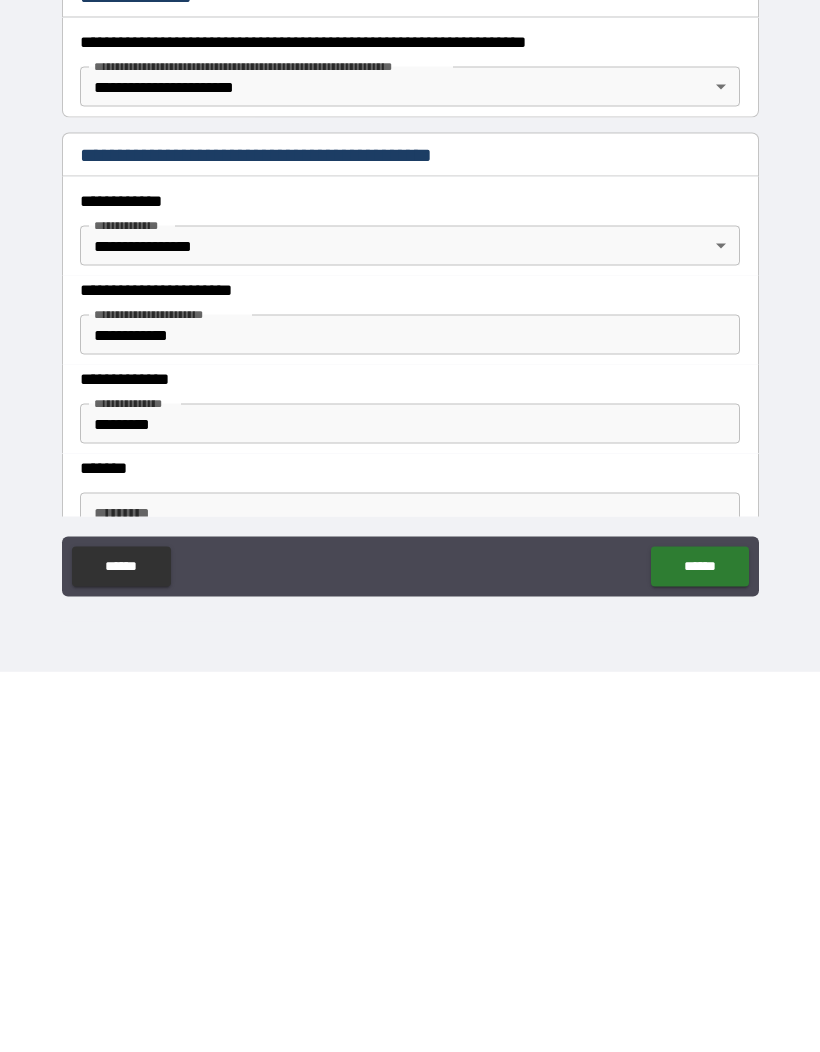 scroll, scrollTop: 82, scrollLeft: 0, axis: vertical 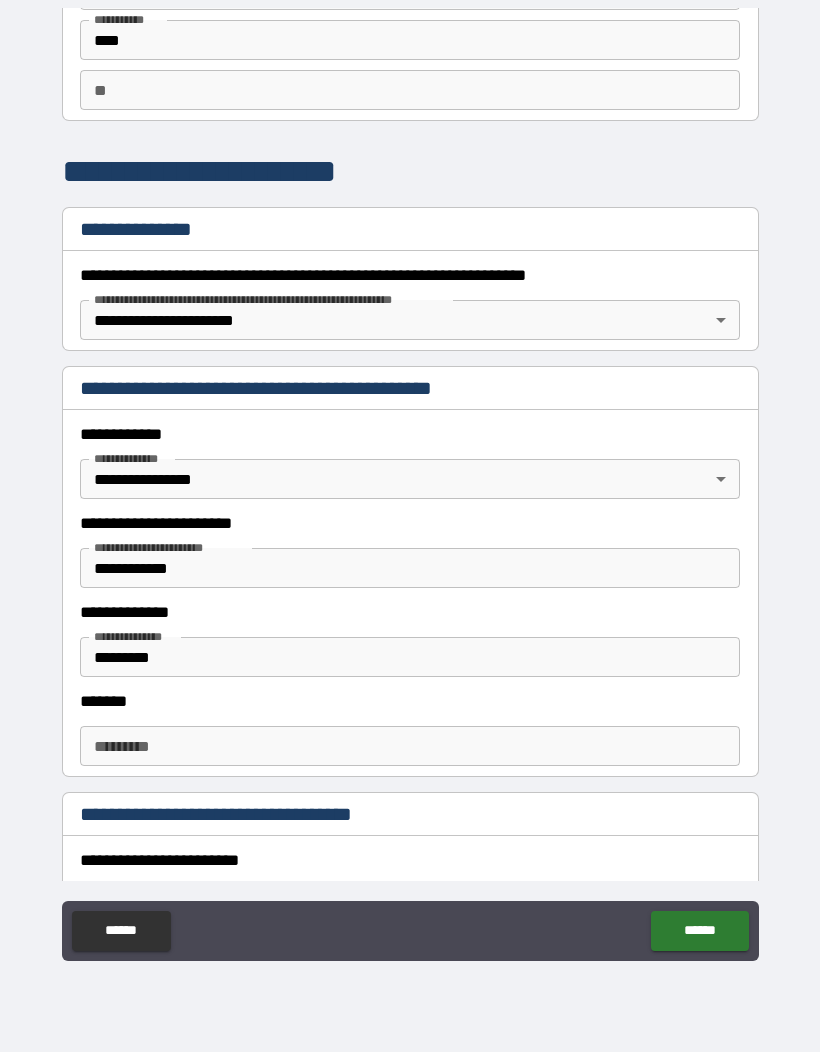 click on "*******   *" at bounding box center (410, 746) 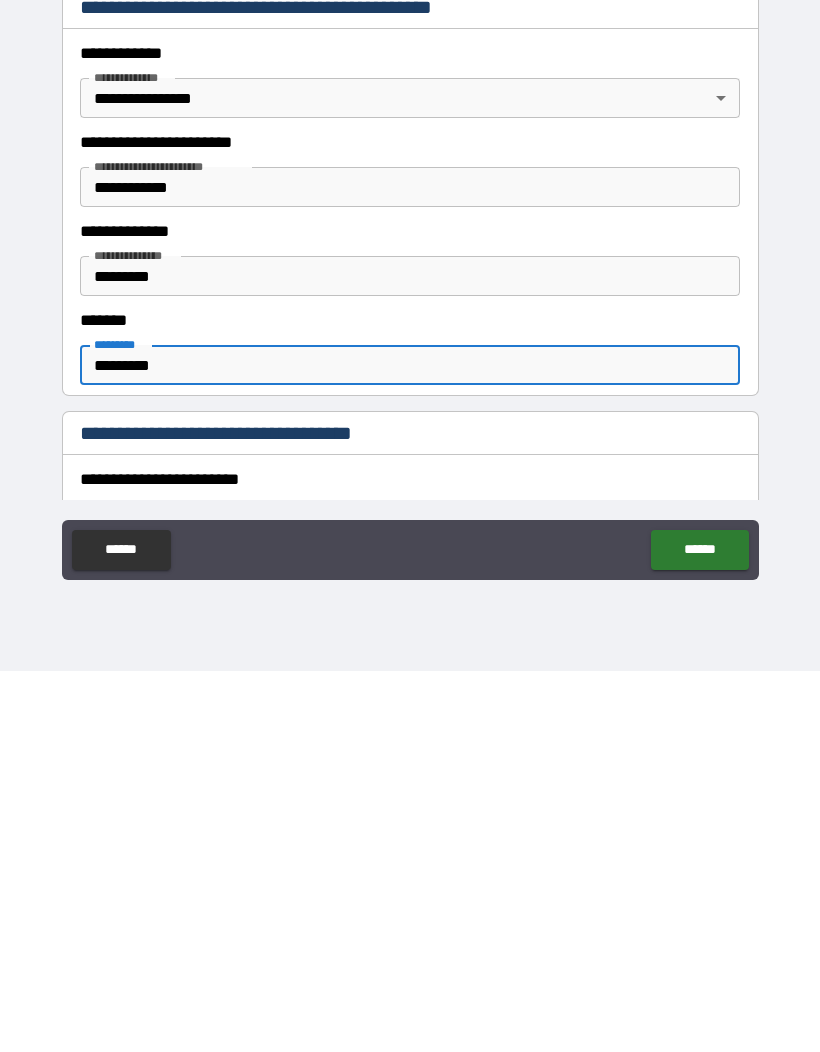 scroll, scrollTop: 136, scrollLeft: 0, axis: vertical 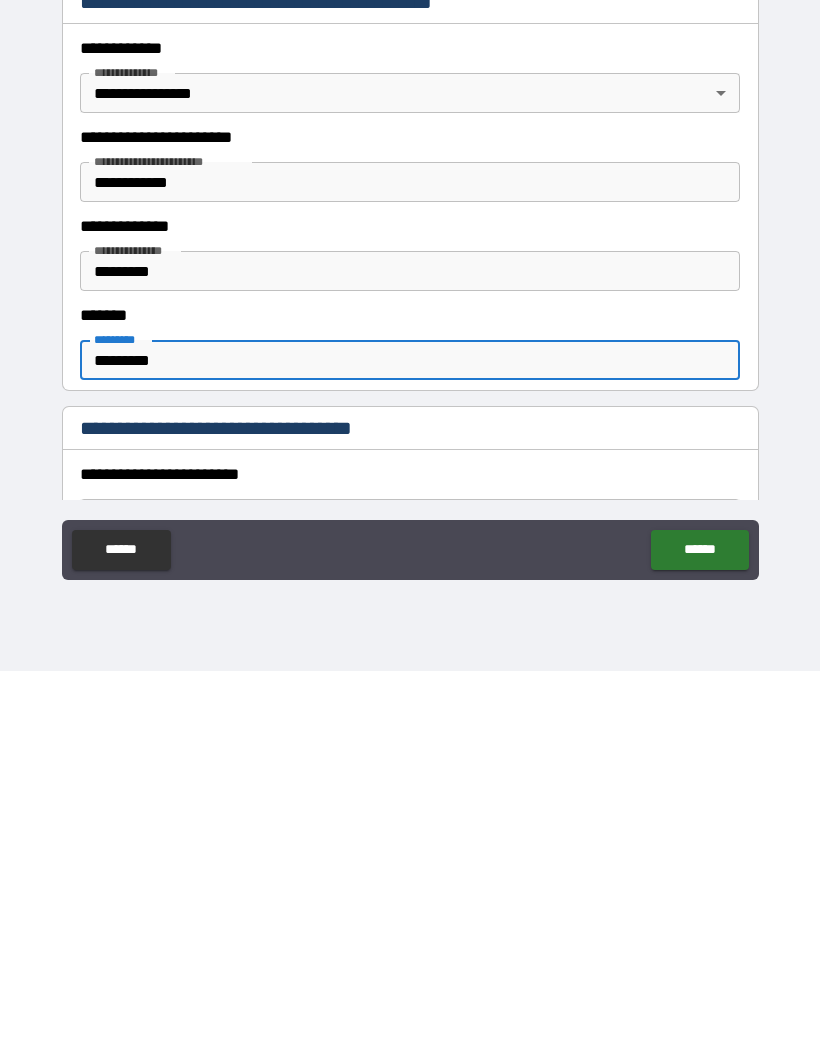 type on "*********" 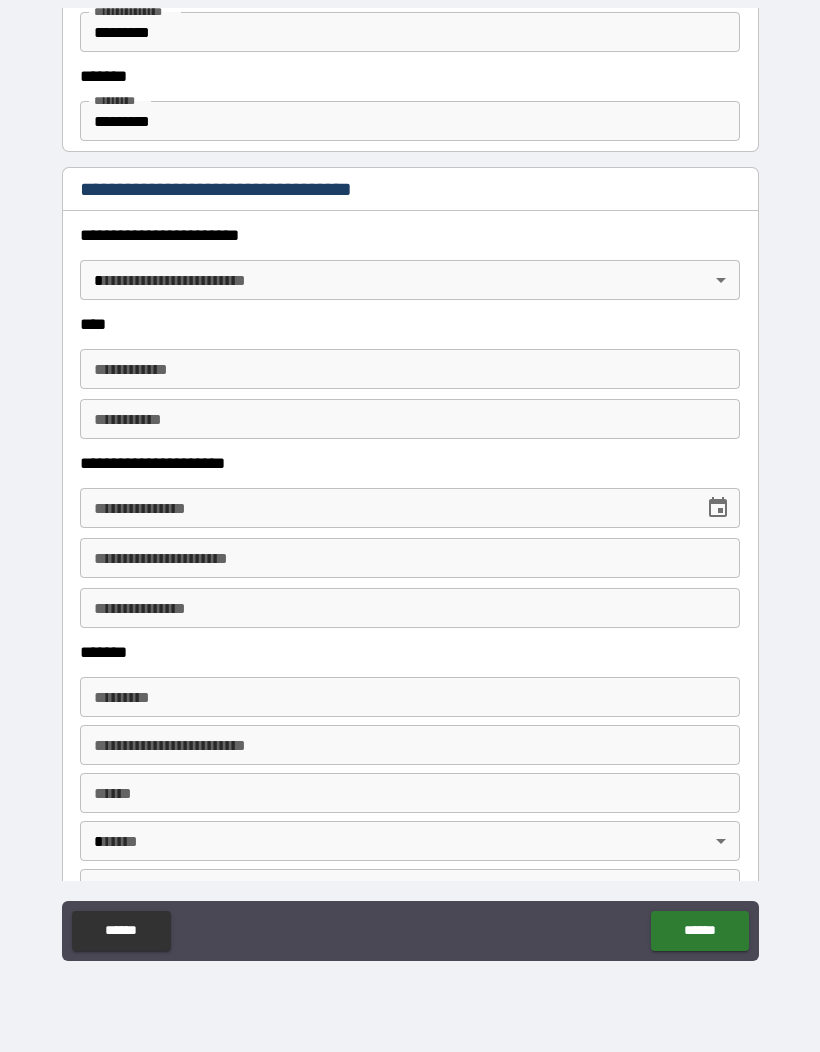 scroll, scrollTop: 758, scrollLeft: 0, axis: vertical 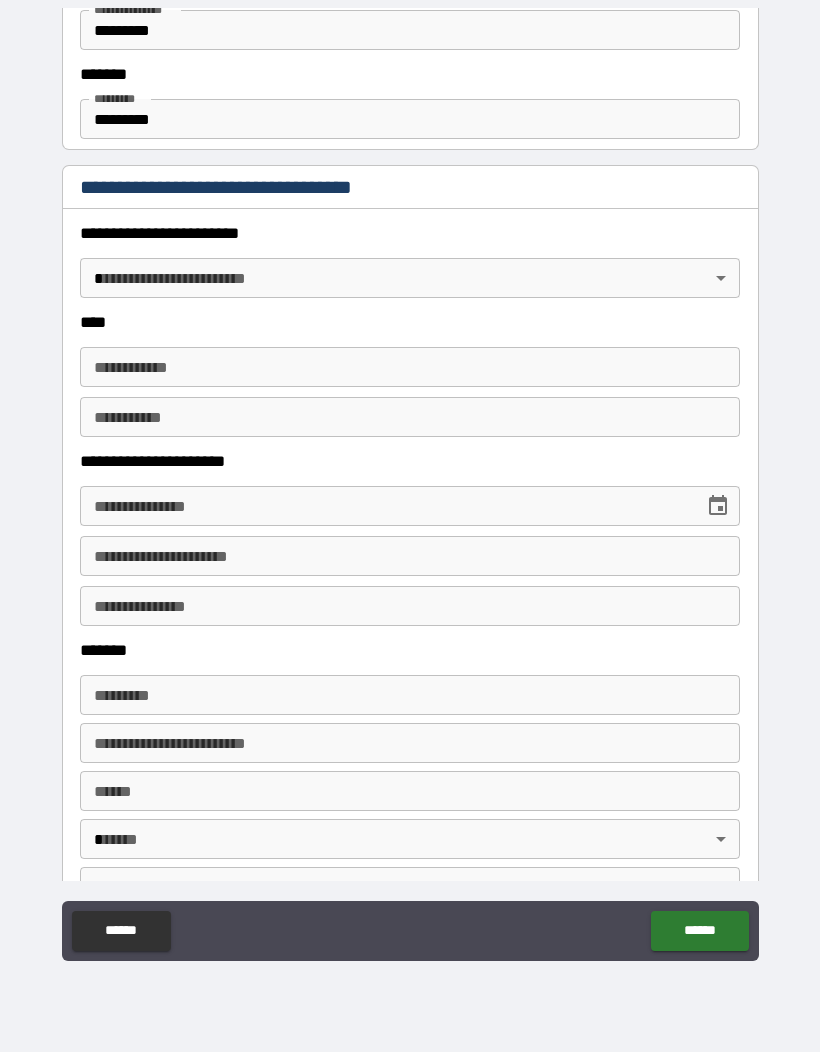 click on "**********" at bounding box center [410, 485] 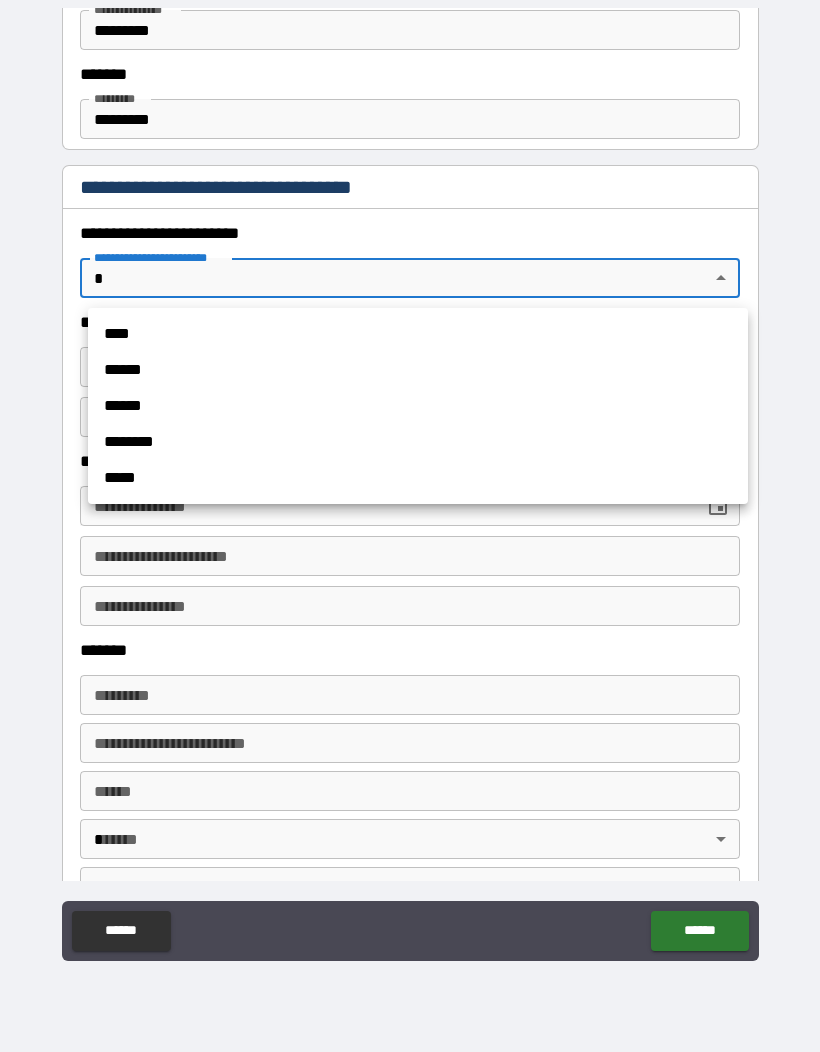 click on "****" at bounding box center (418, 334) 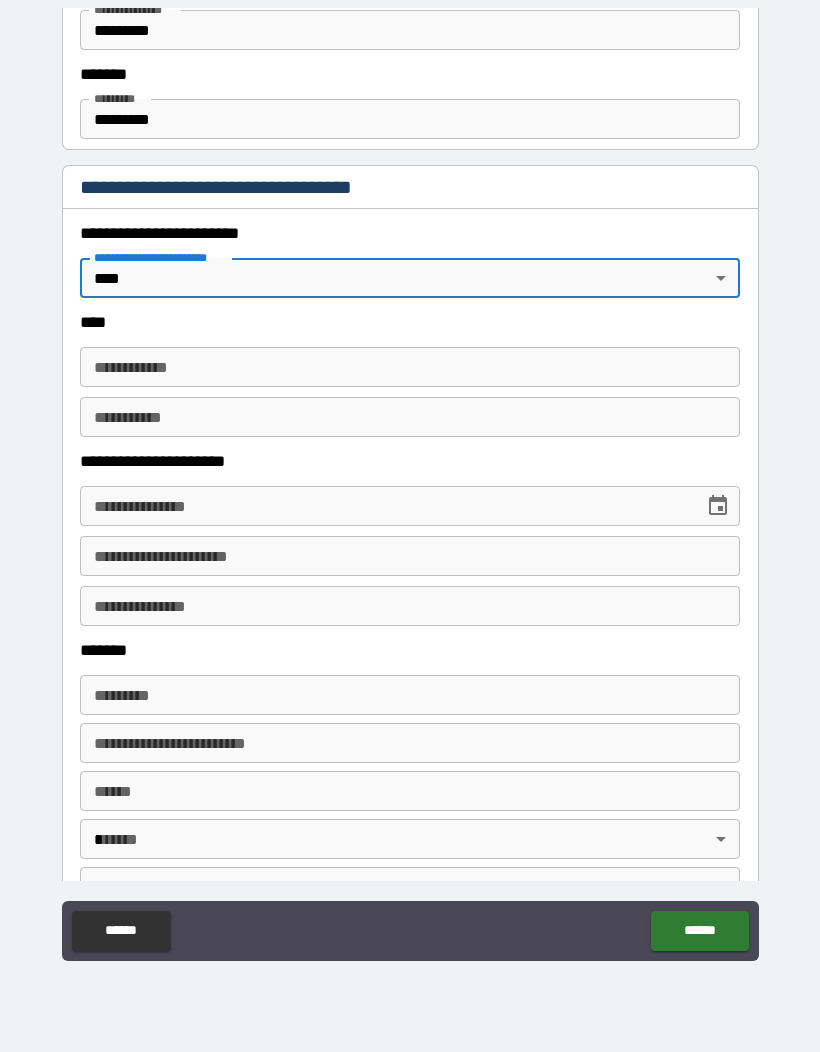 click on "**********" at bounding box center (410, 367) 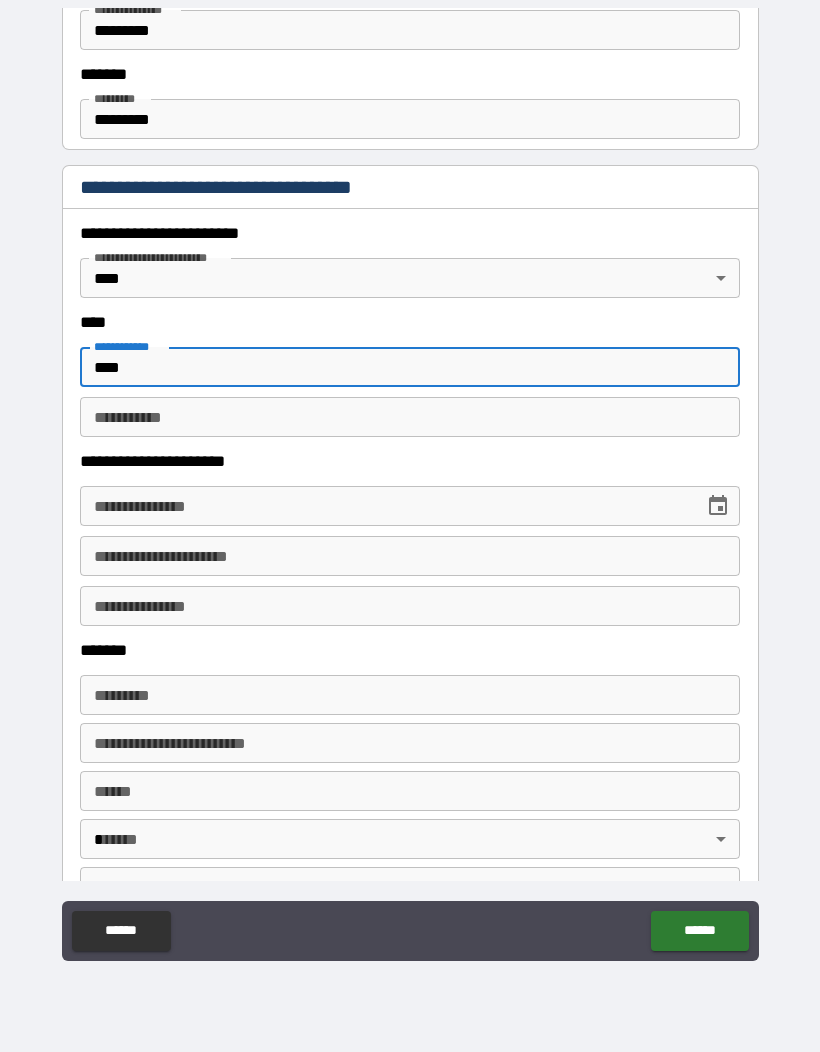 type on "****" 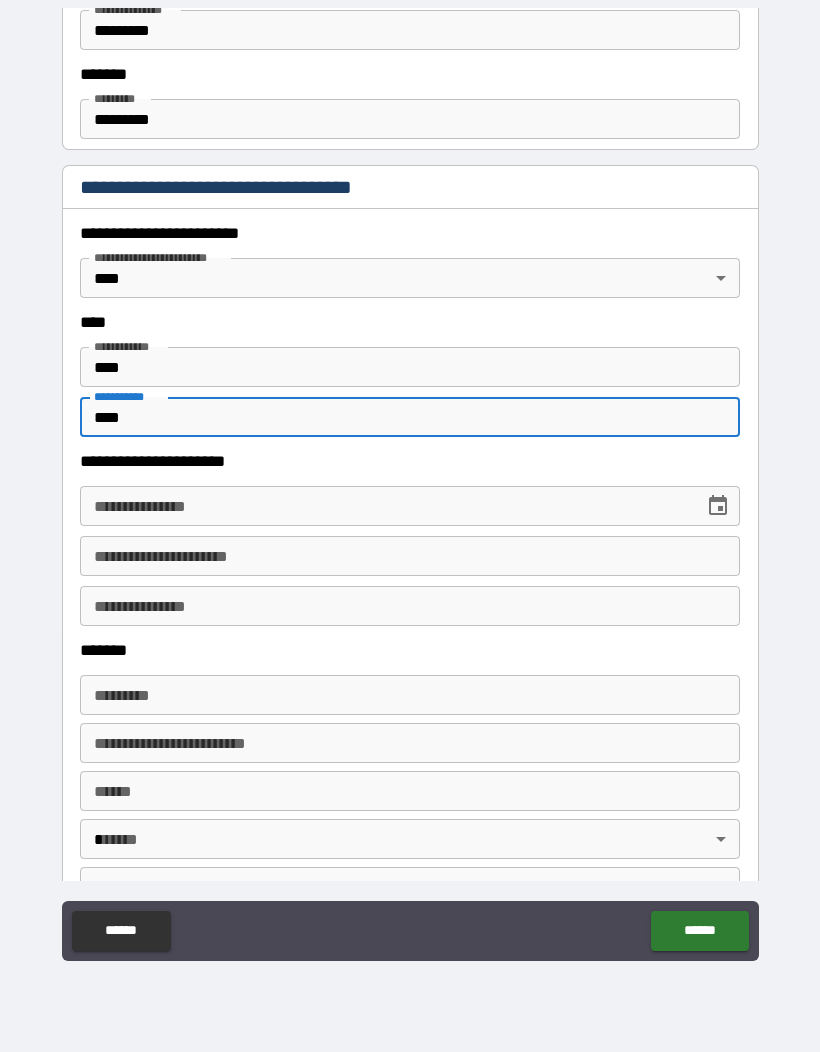 type on "****" 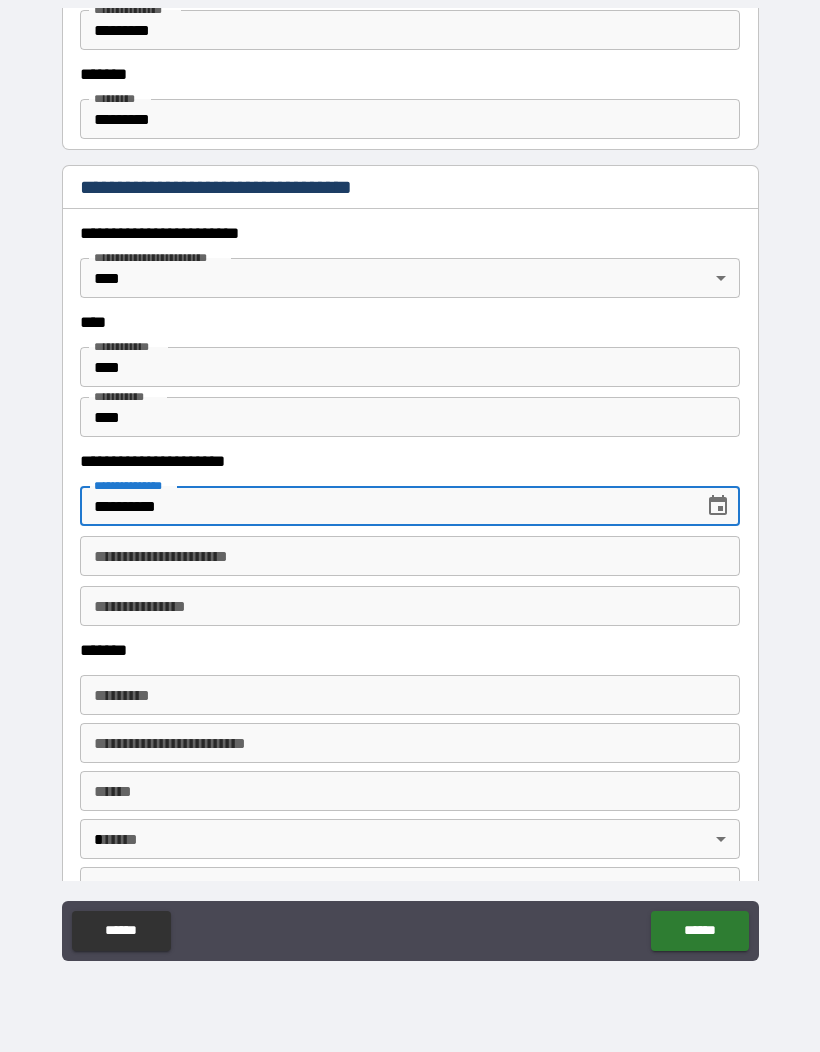 type on "**********" 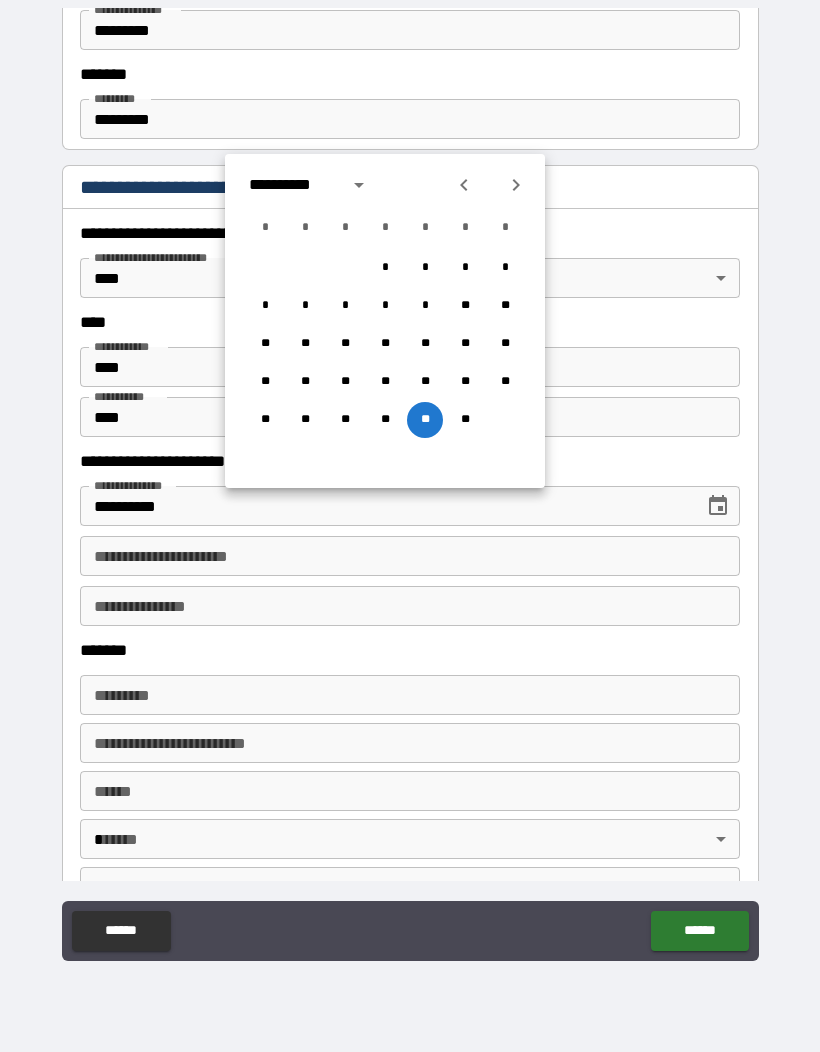 click on "**********" at bounding box center [410, 556] 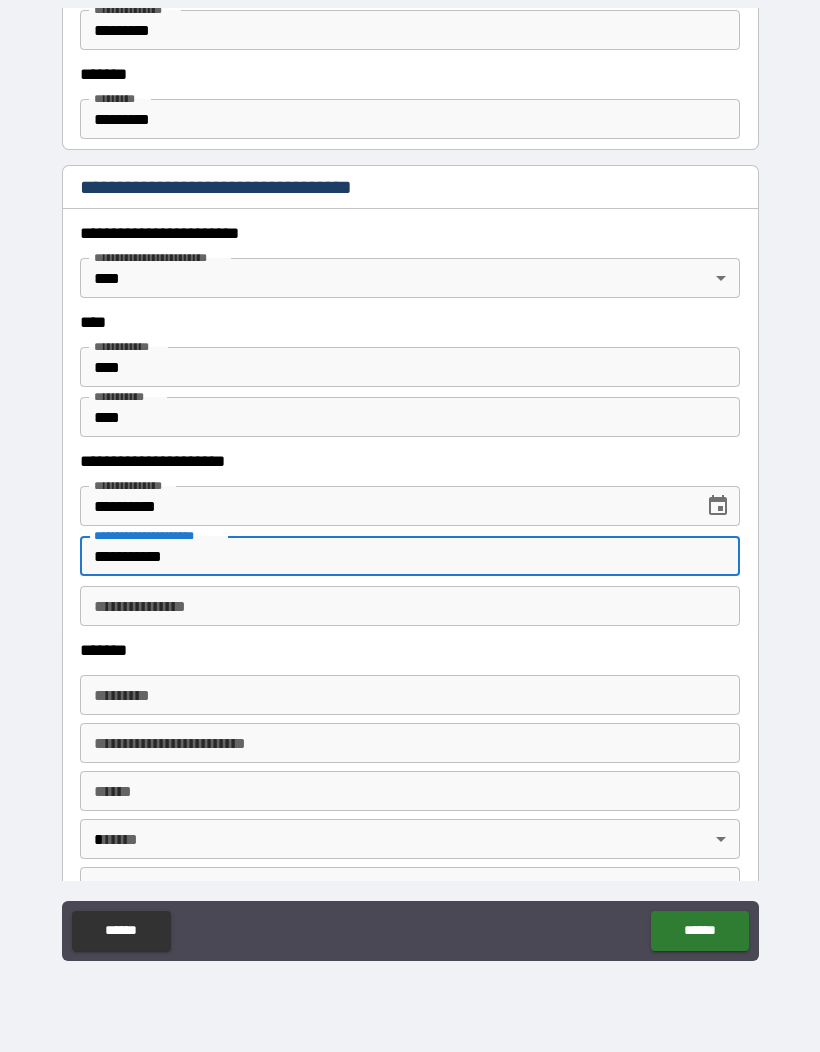 type on "**********" 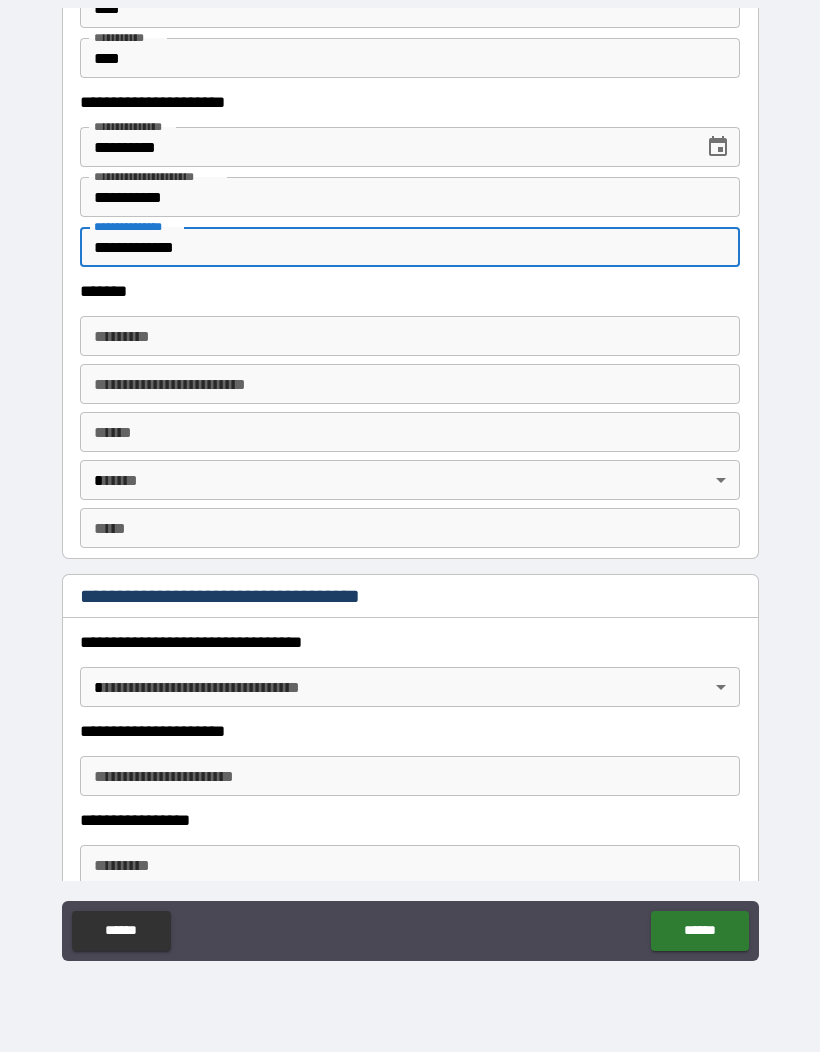 scroll, scrollTop: 1117, scrollLeft: 0, axis: vertical 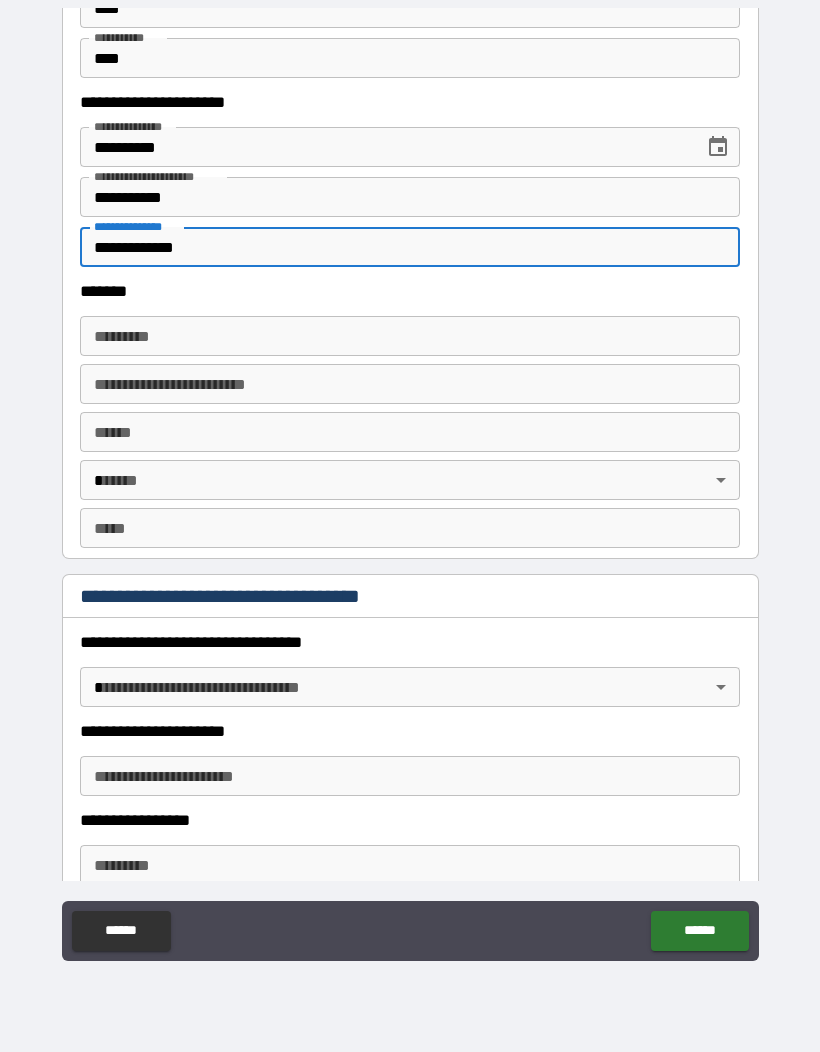 type on "**********" 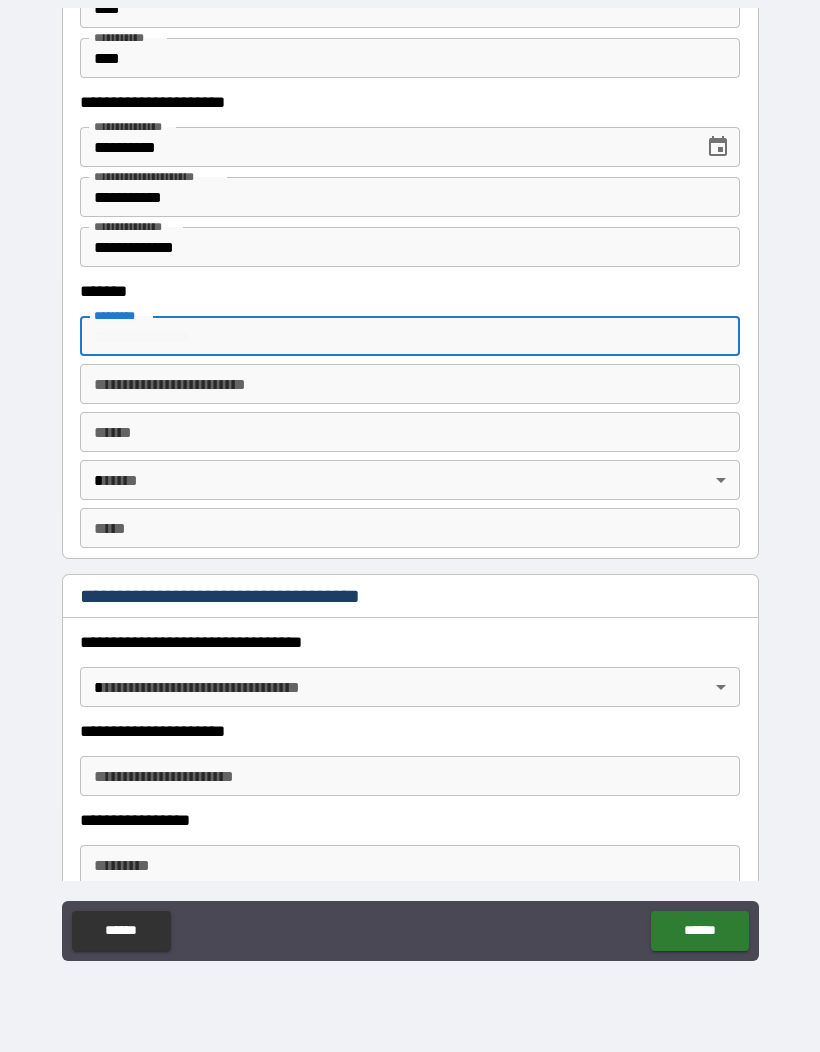 type on "**********" 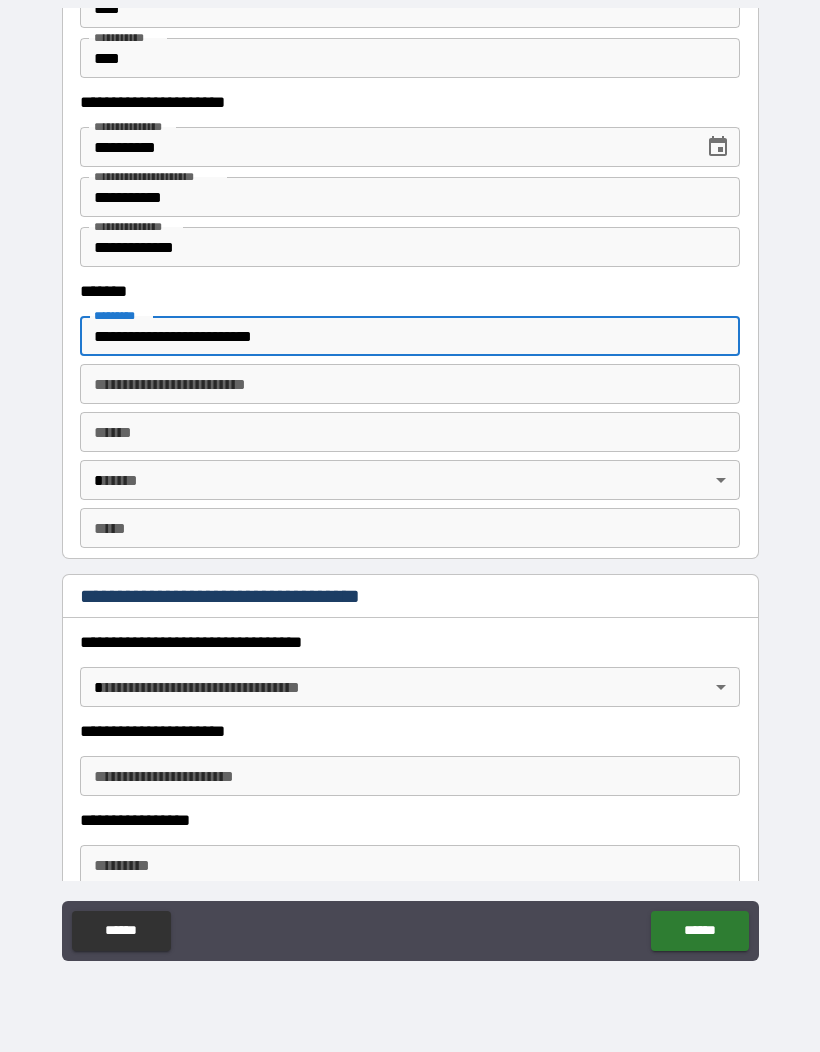 type on "**********" 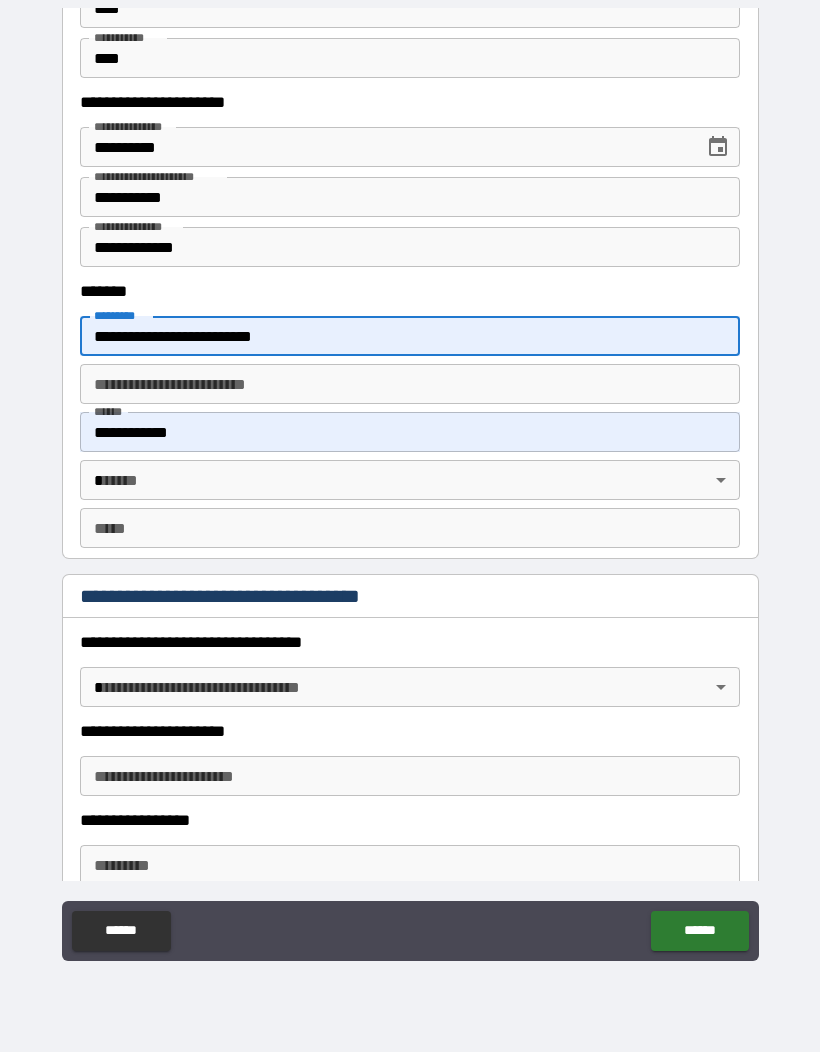 type on "*****" 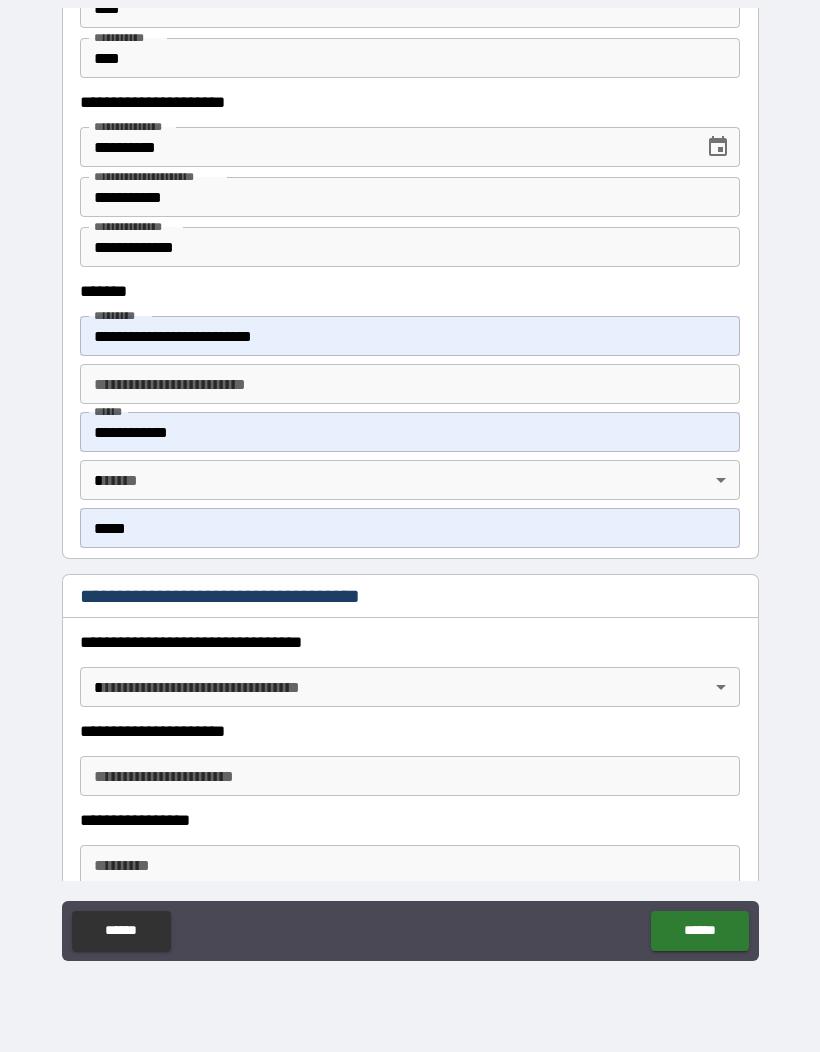 type on "**********" 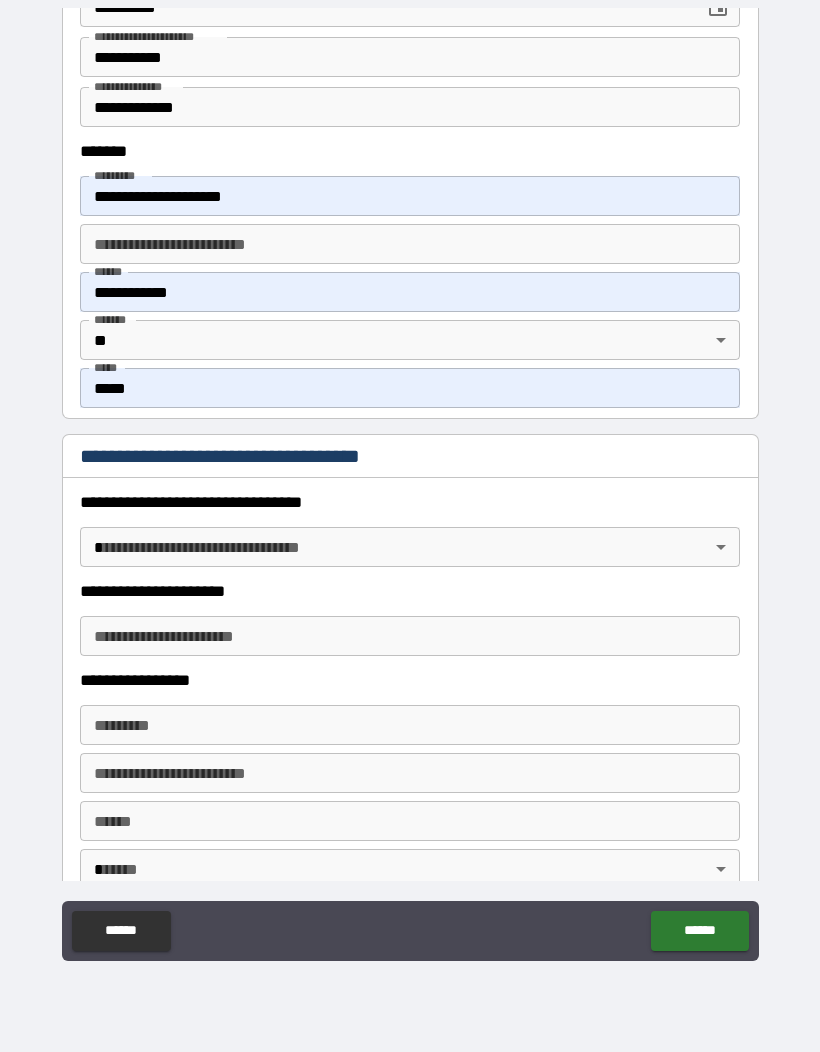 scroll, scrollTop: 1259, scrollLeft: 0, axis: vertical 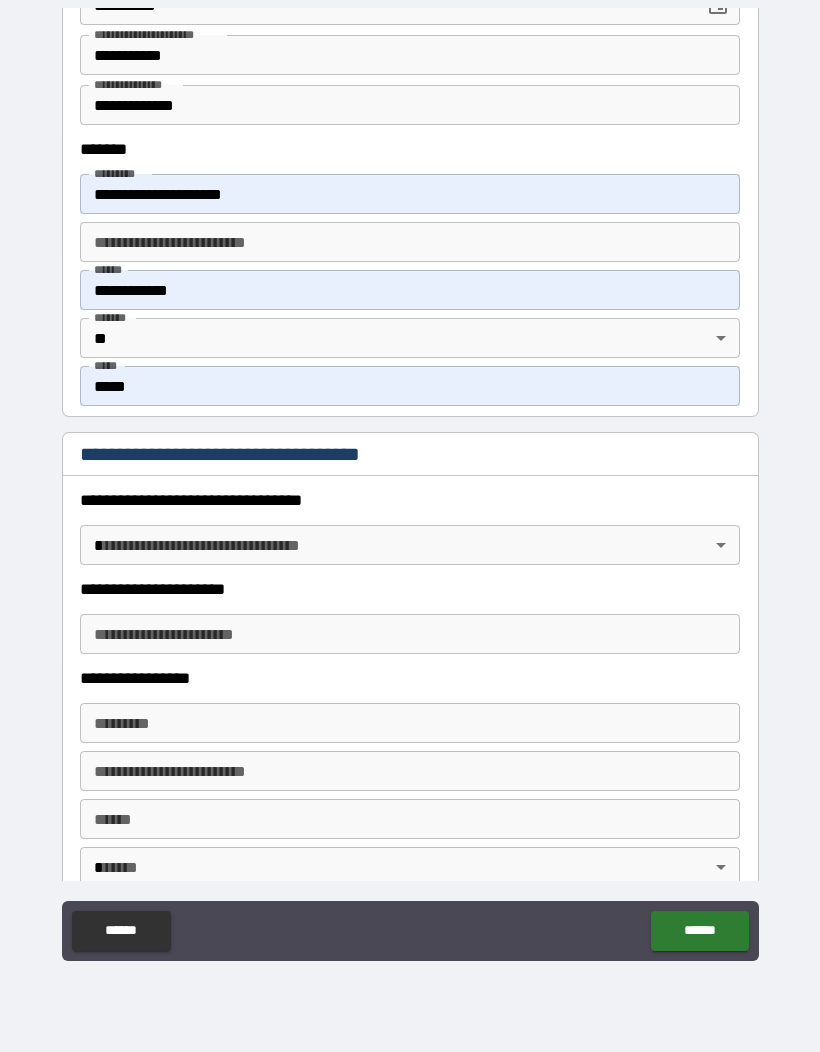 click on "**********" at bounding box center (410, 485) 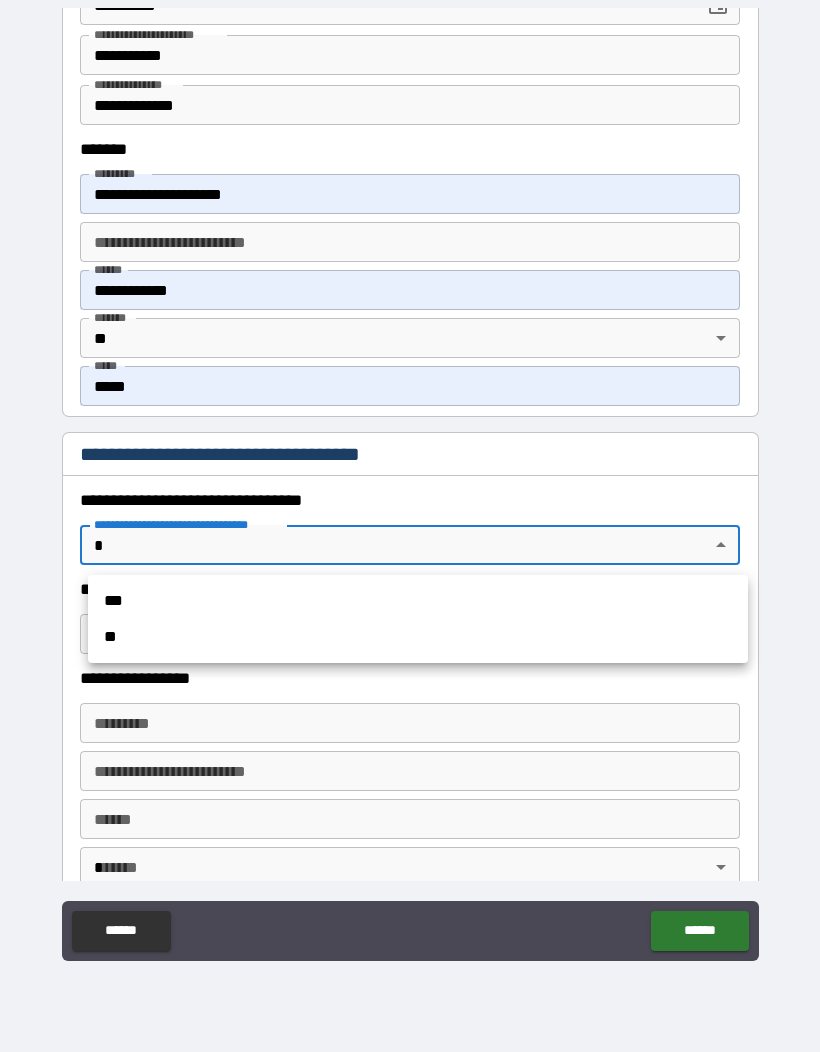click on "***" at bounding box center [418, 601] 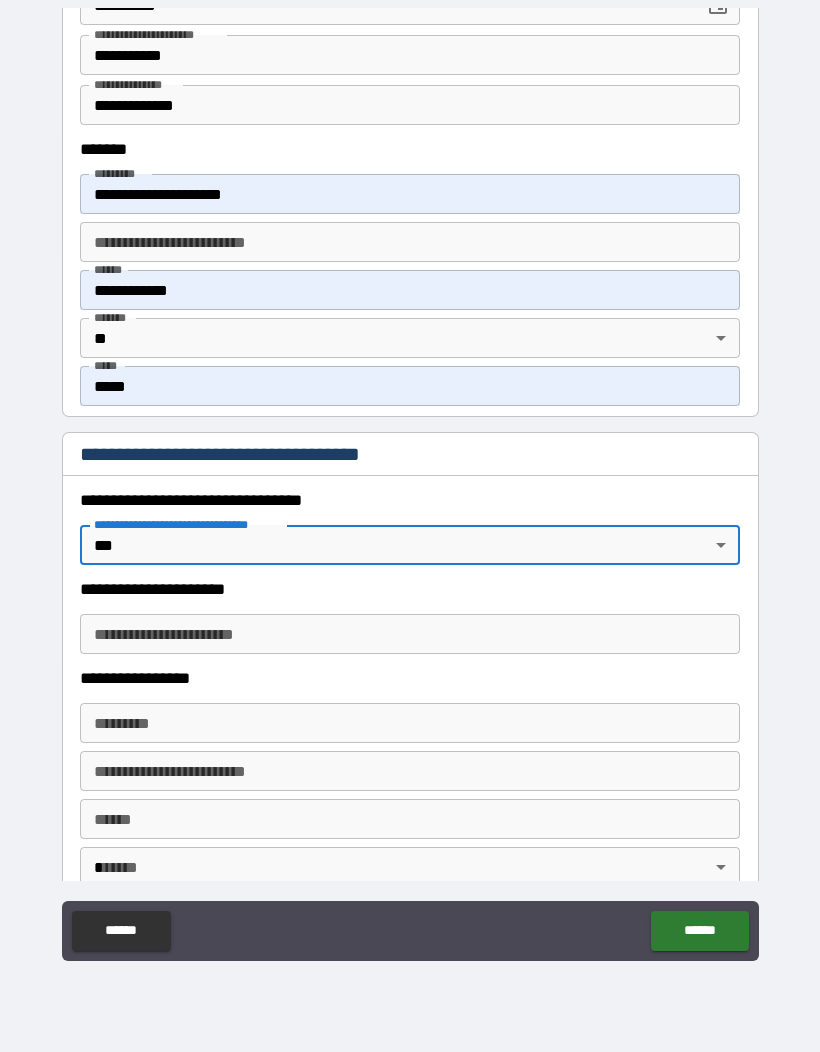 click on "**********" at bounding box center (410, 634) 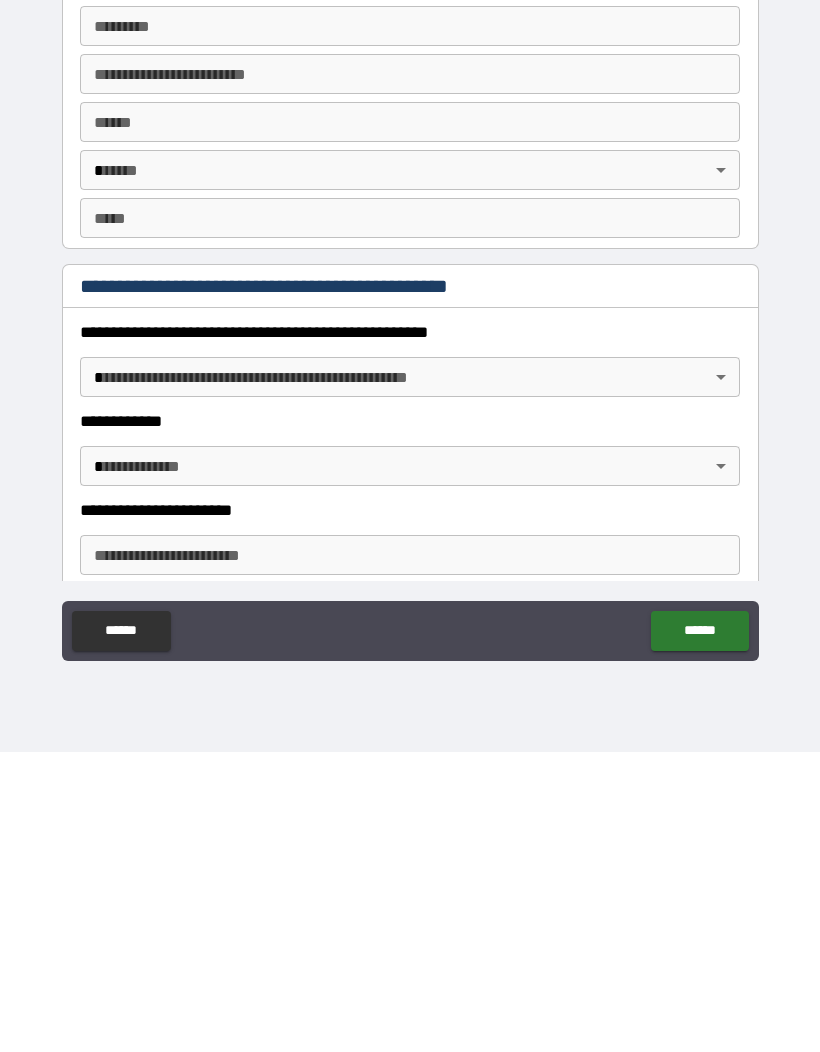 scroll, scrollTop: 1657, scrollLeft: 0, axis: vertical 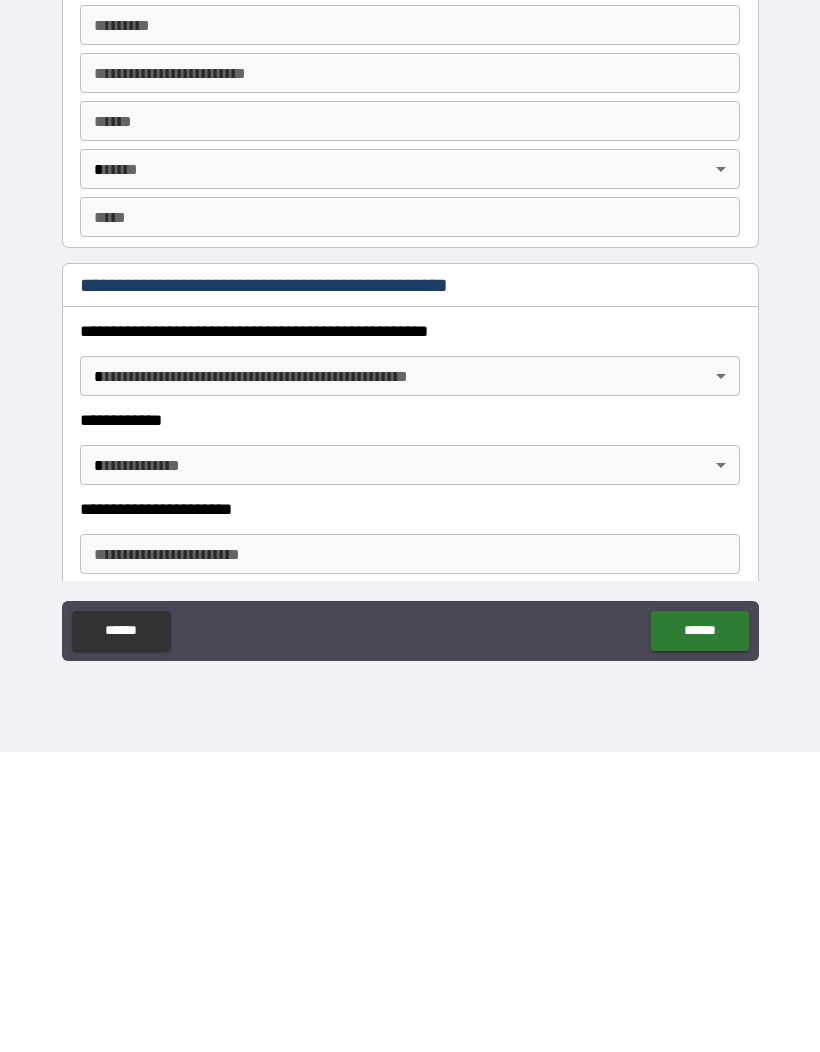 type on "**********" 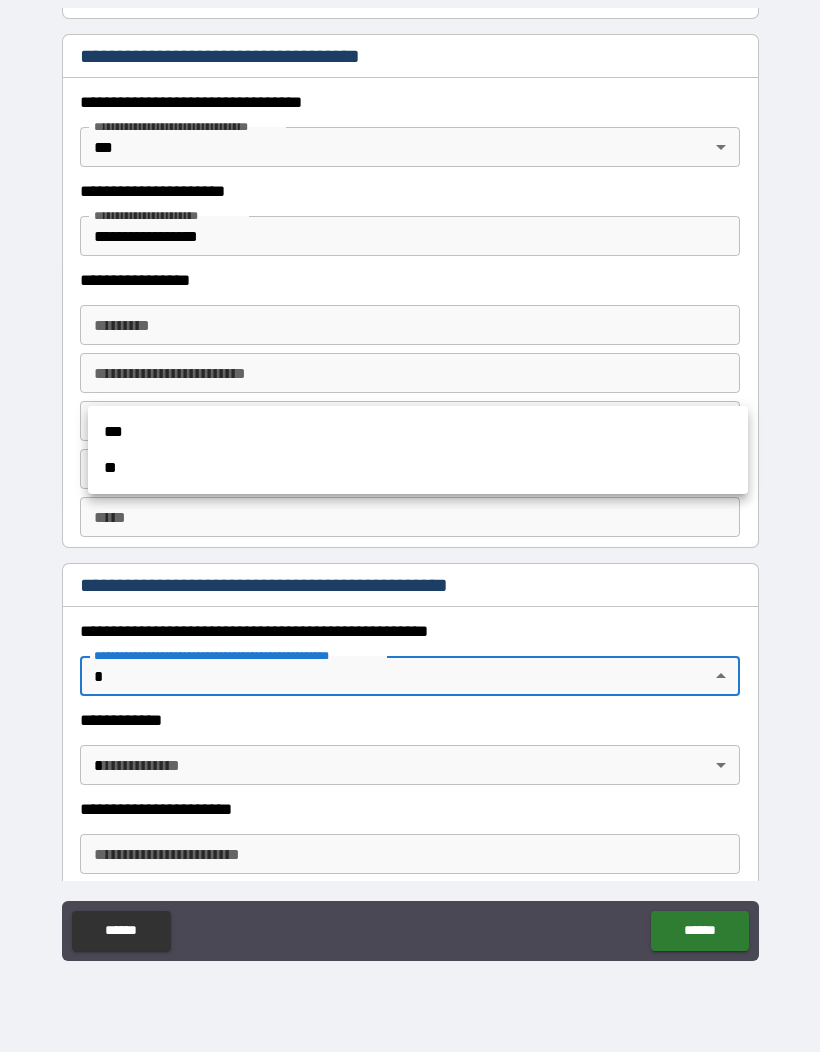 click on "**" at bounding box center [418, 468] 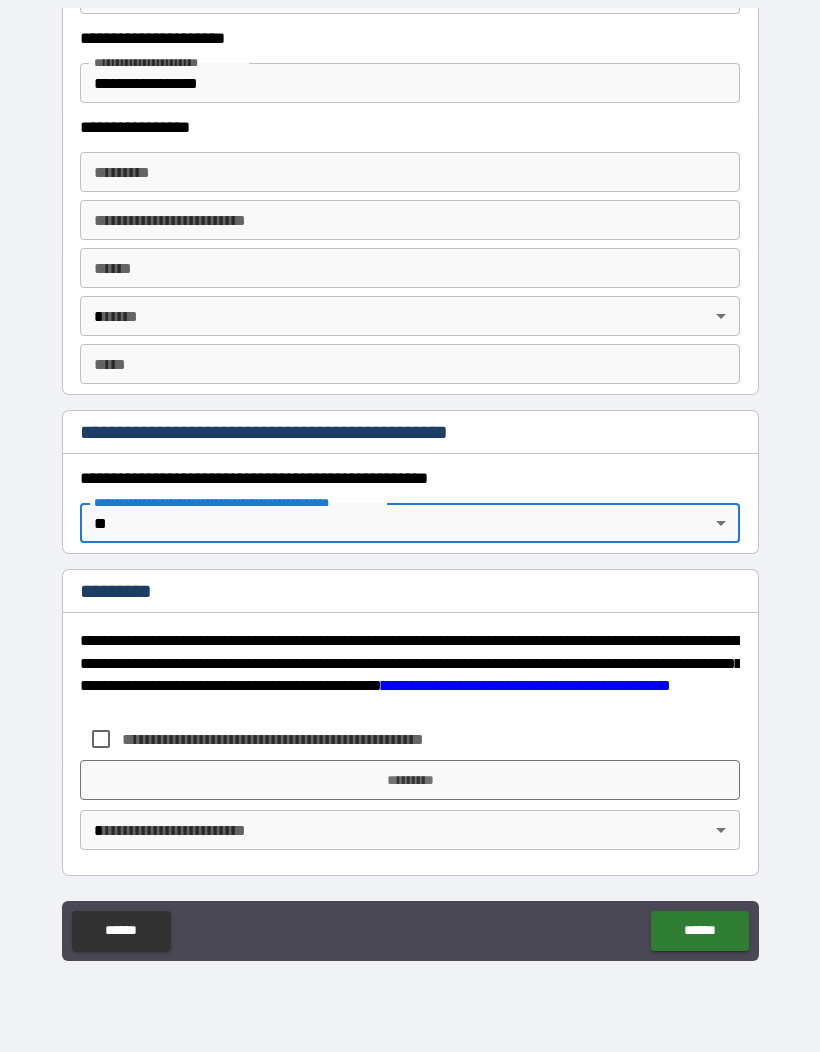 scroll, scrollTop: 1810, scrollLeft: 0, axis: vertical 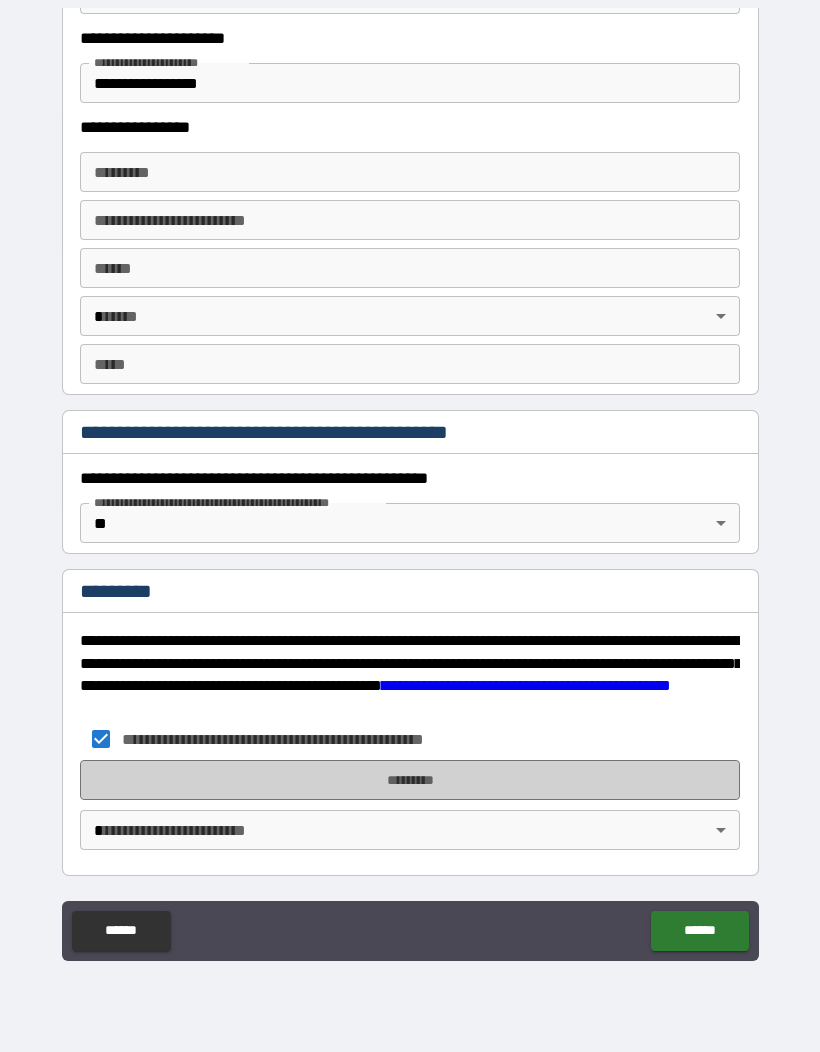 click on "*********" at bounding box center (410, 780) 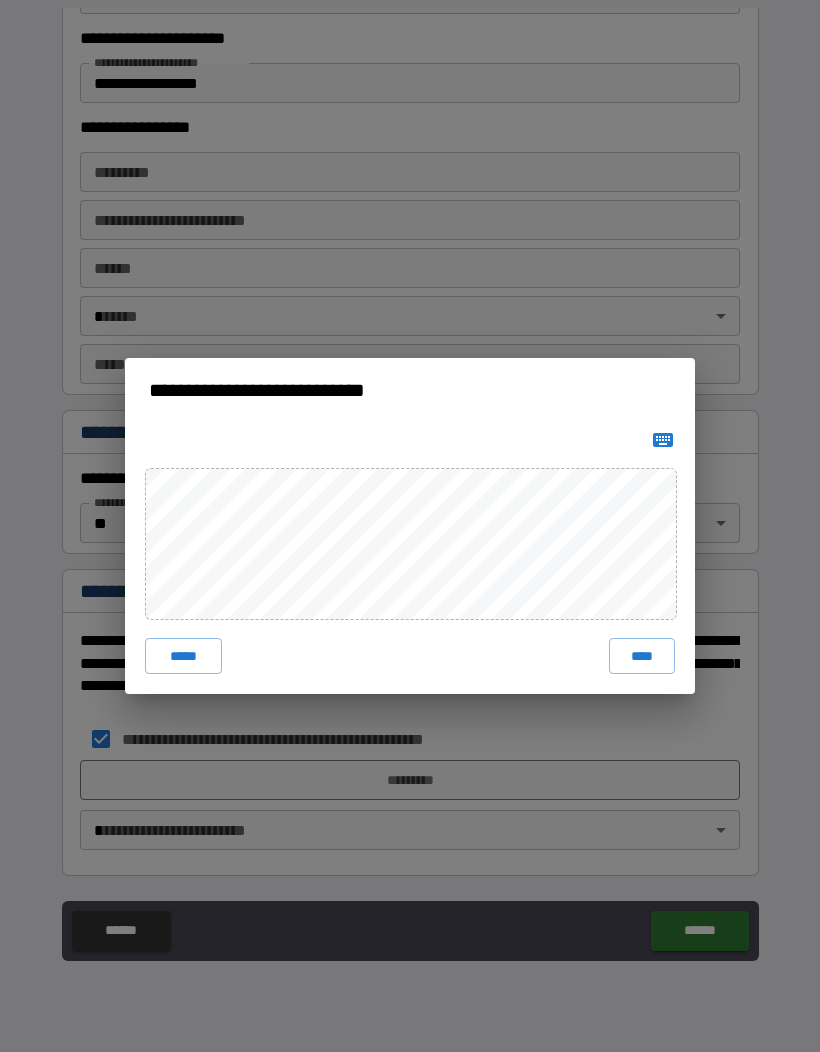click on "**********" at bounding box center [410, 526] 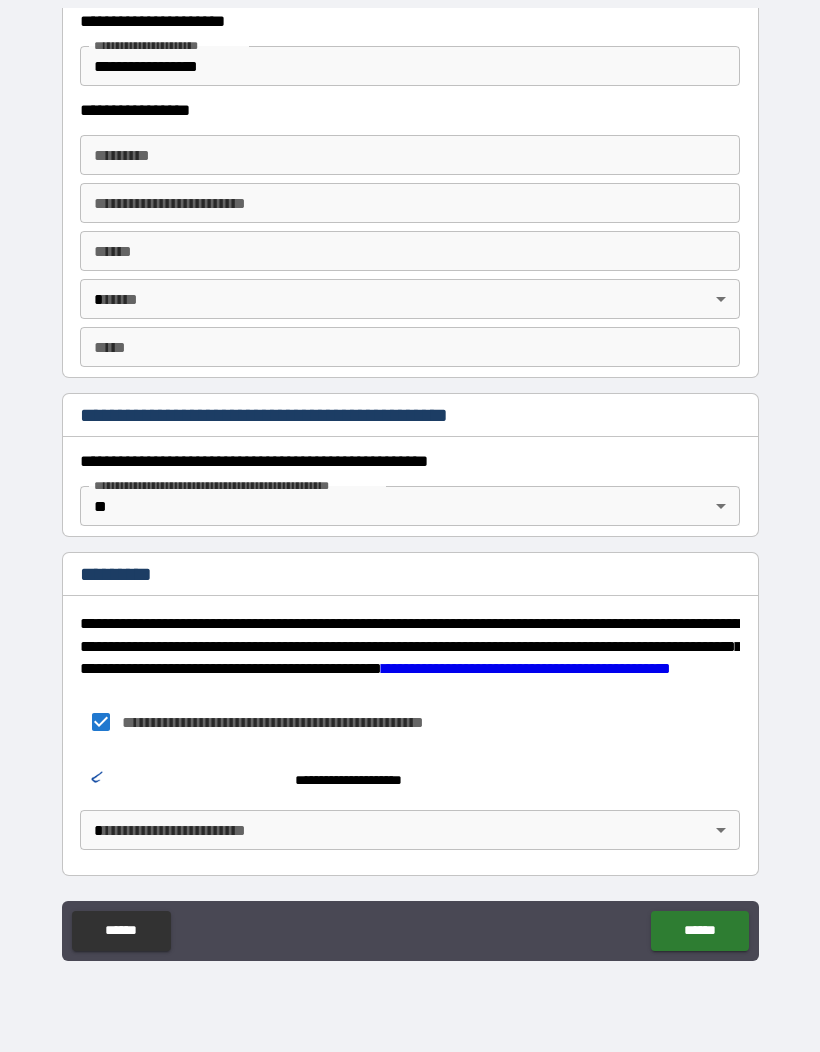 scroll, scrollTop: 1827, scrollLeft: 0, axis: vertical 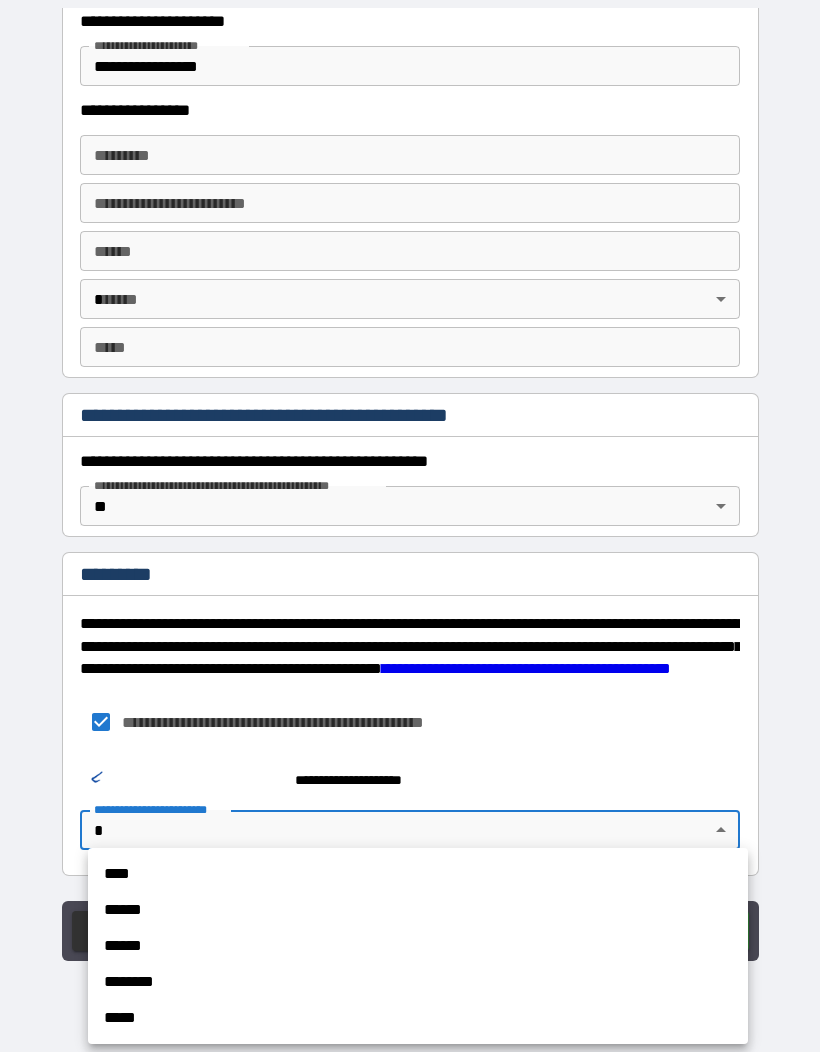 click on "****" at bounding box center [418, 874] 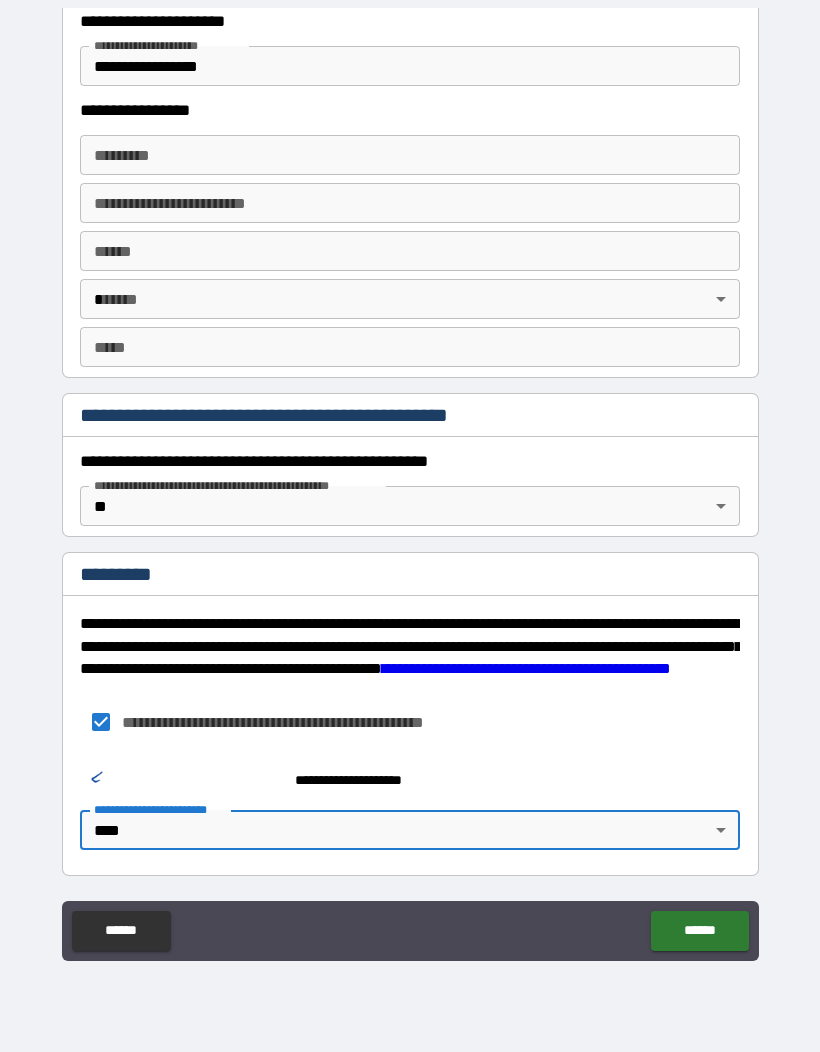 scroll, scrollTop: 1827, scrollLeft: 0, axis: vertical 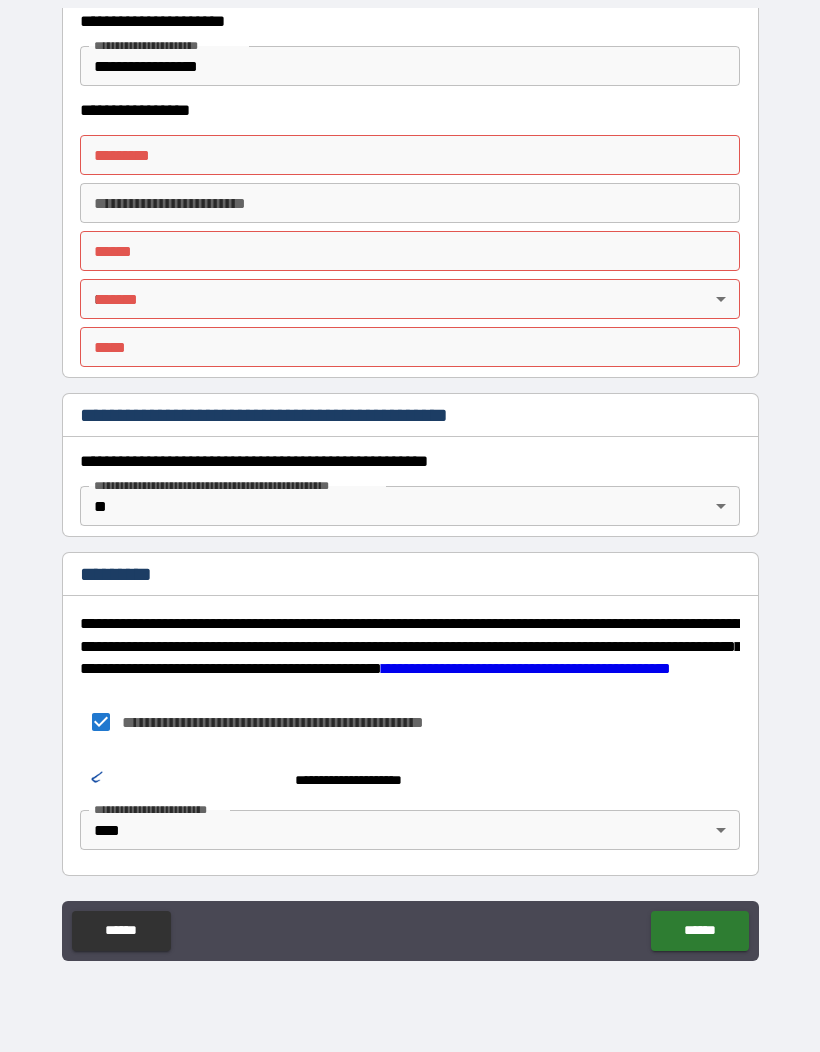 click on "*******   * *******   *" at bounding box center [410, 155] 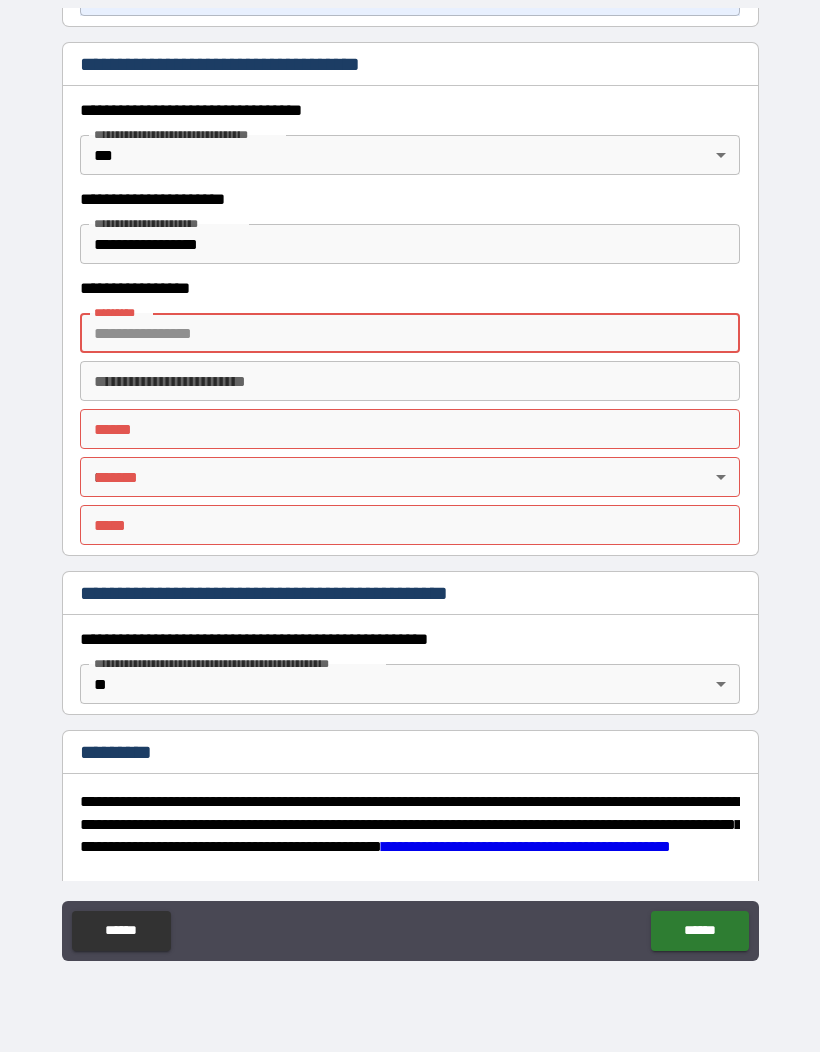 scroll, scrollTop: 1766, scrollLeft: 0, axis: vertical 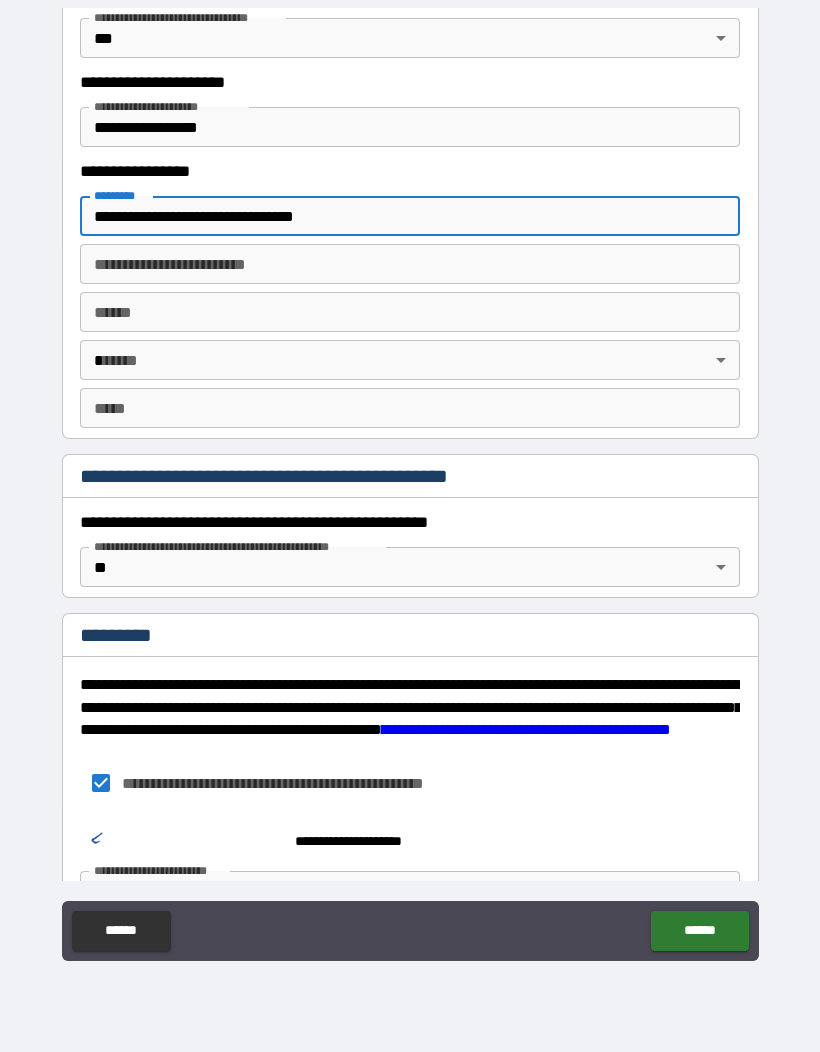 type on "**********" 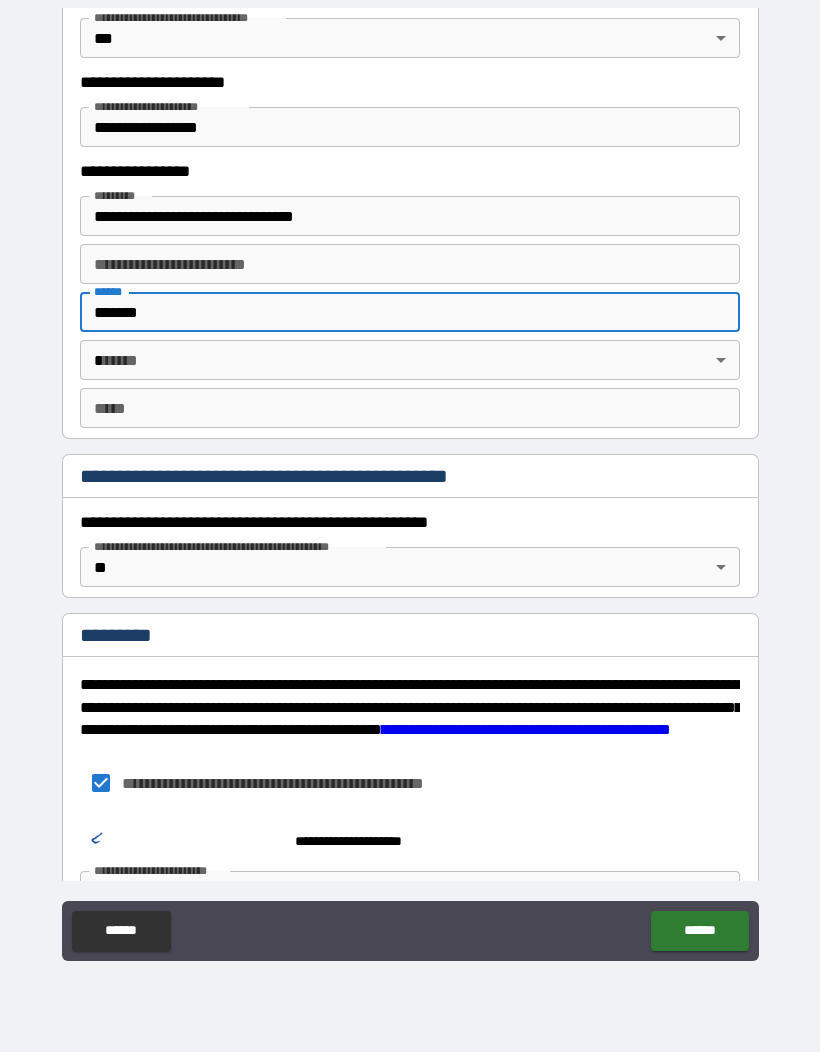 type on "*******" 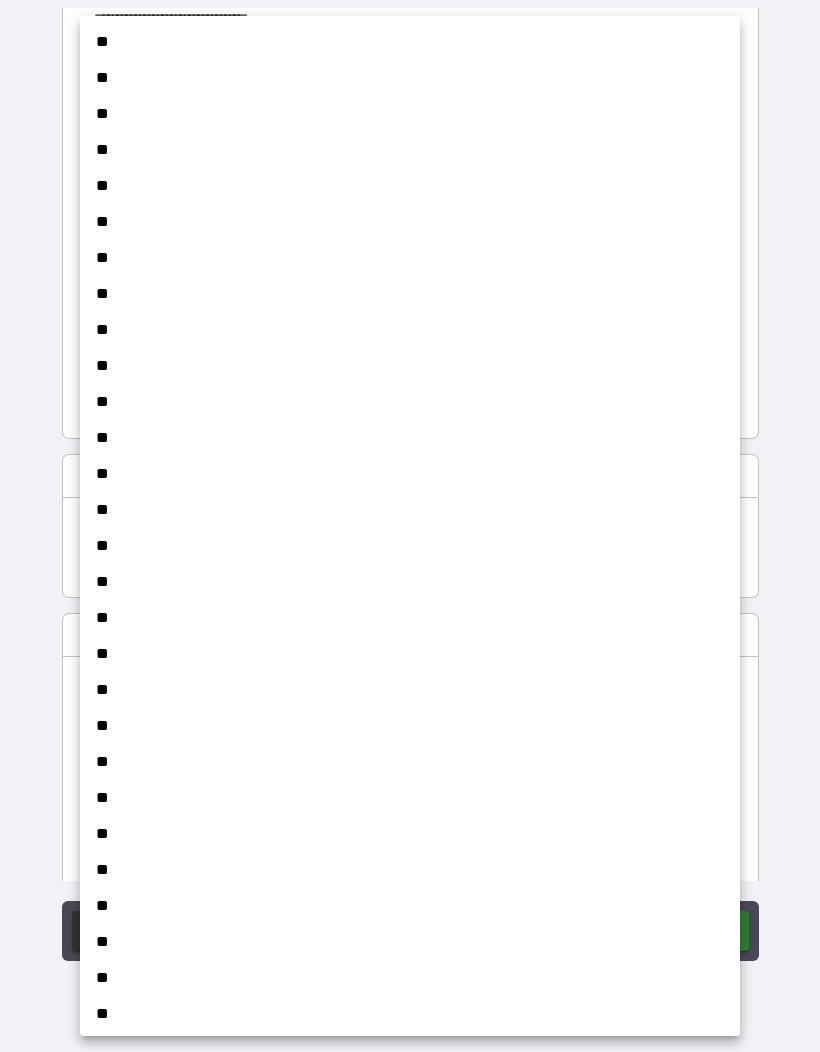click on "**" at bounding box center [410, 978] 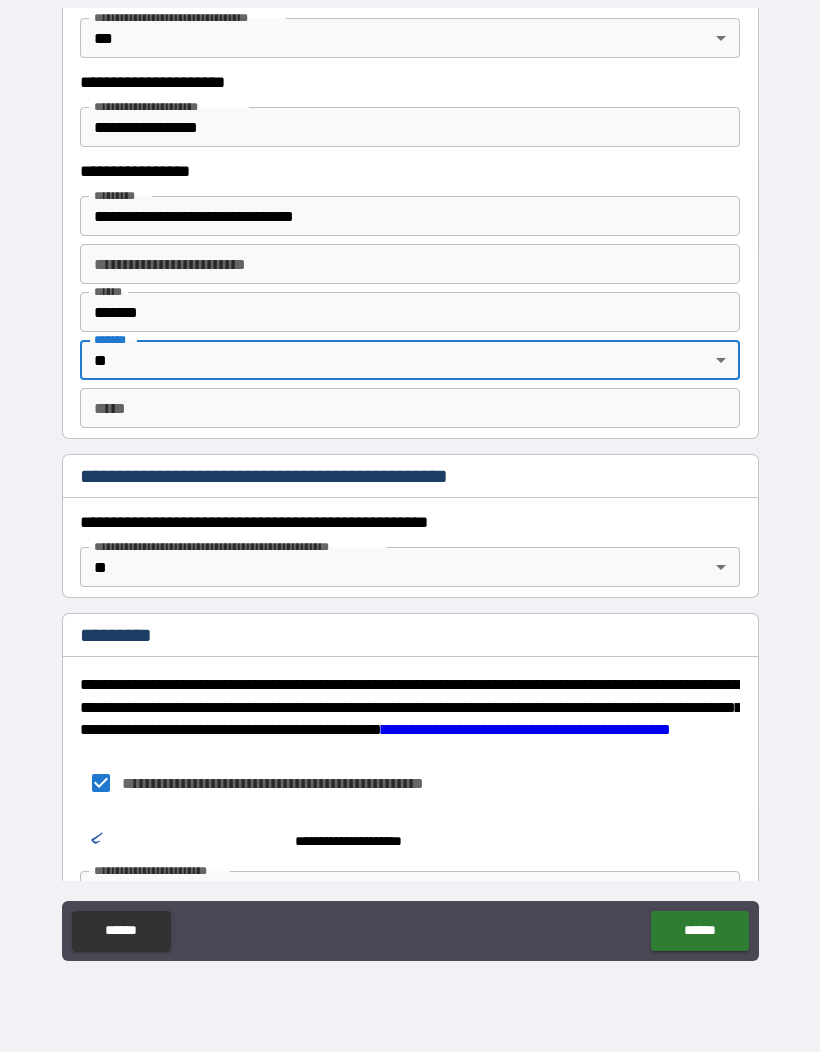 click on "***   *" at bounding box center [410, 408] 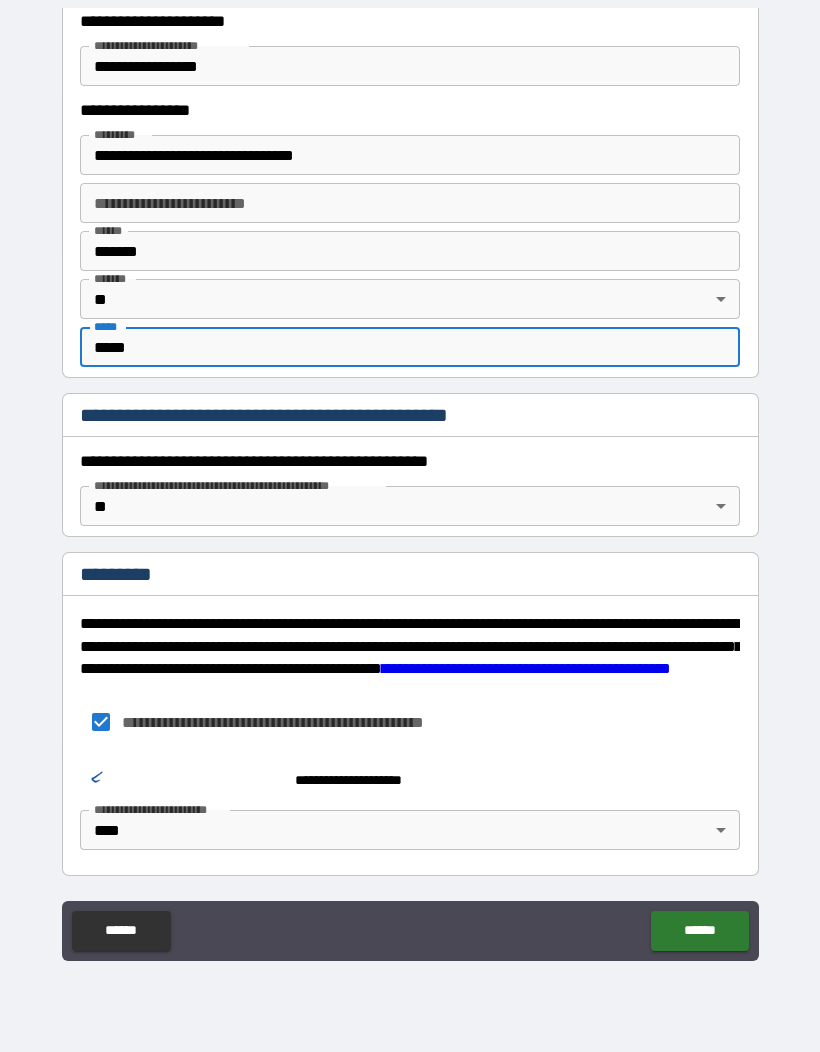 scroll, scrollTop: 1827, scrollLeft: 0, axis: vertical 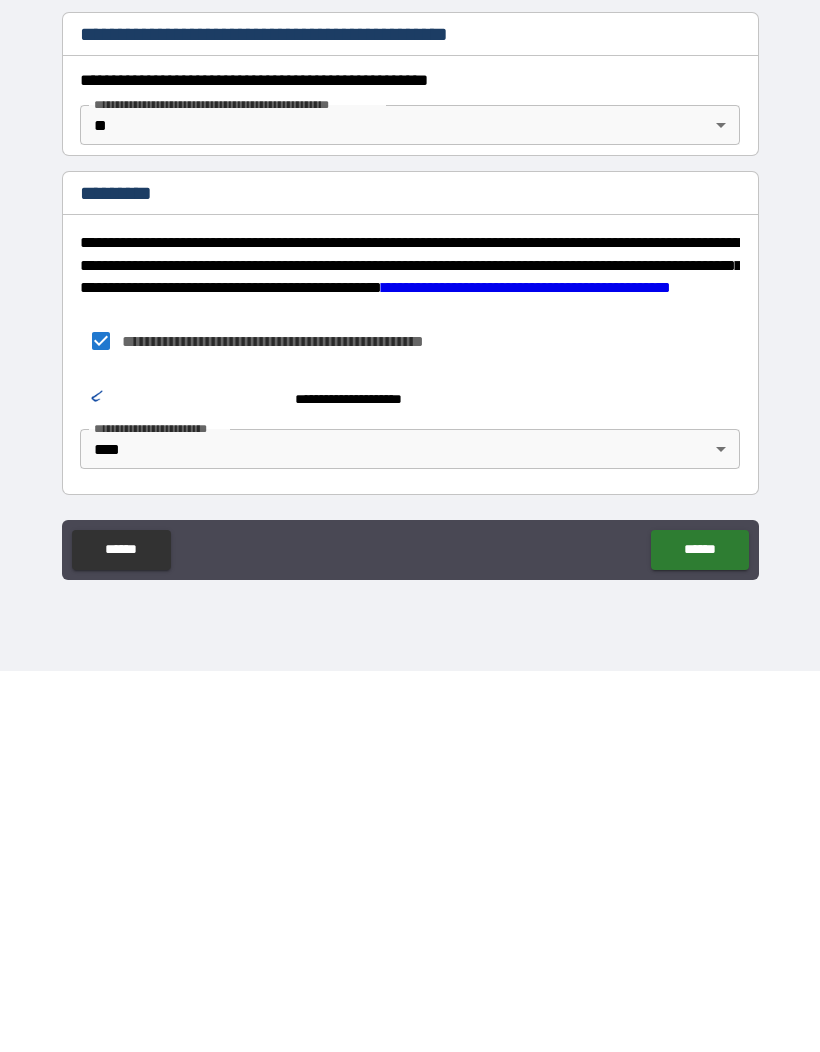 click at bounding box center (180, 771) 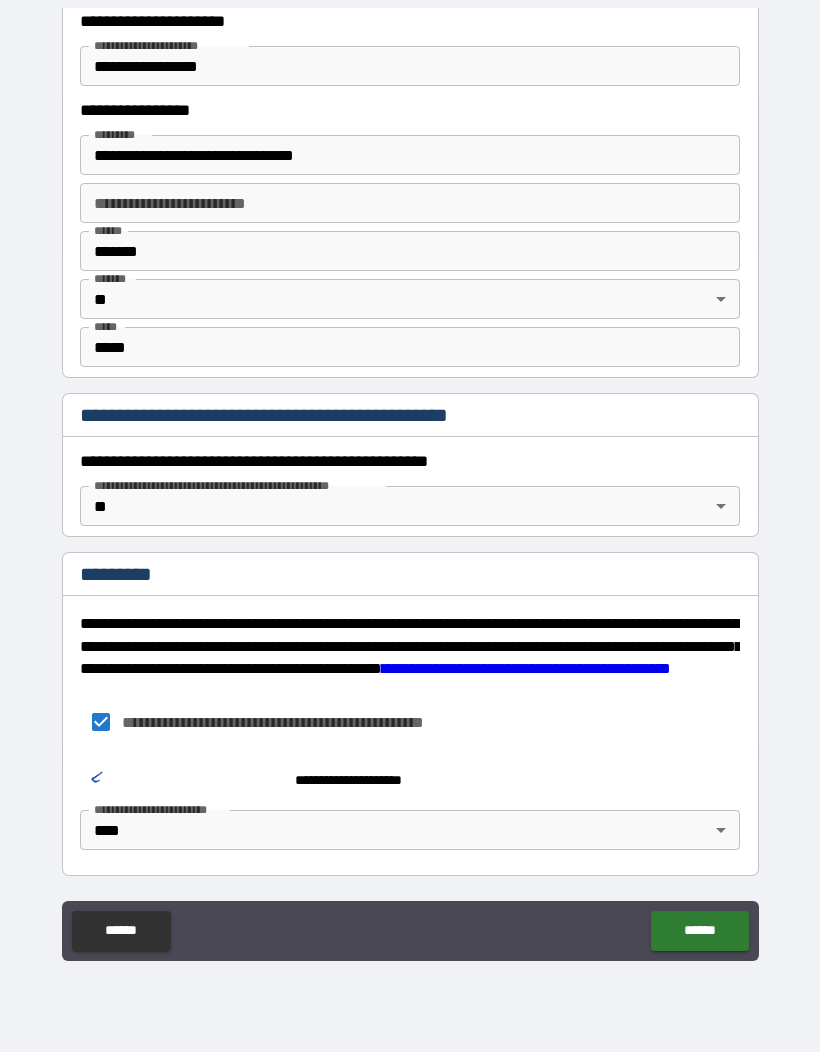 scroll, scrollTop: 1827, scrollLeft: 0, axis: vertical 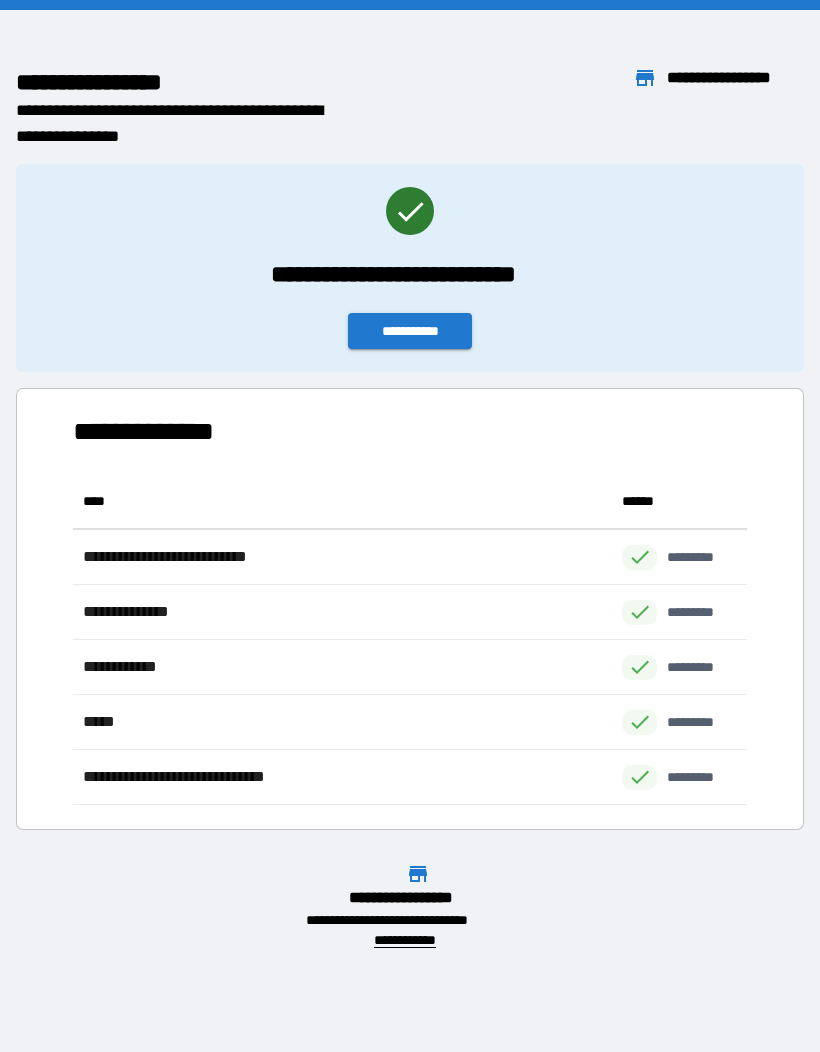 click on "**********" at bounding box center [410, 331] 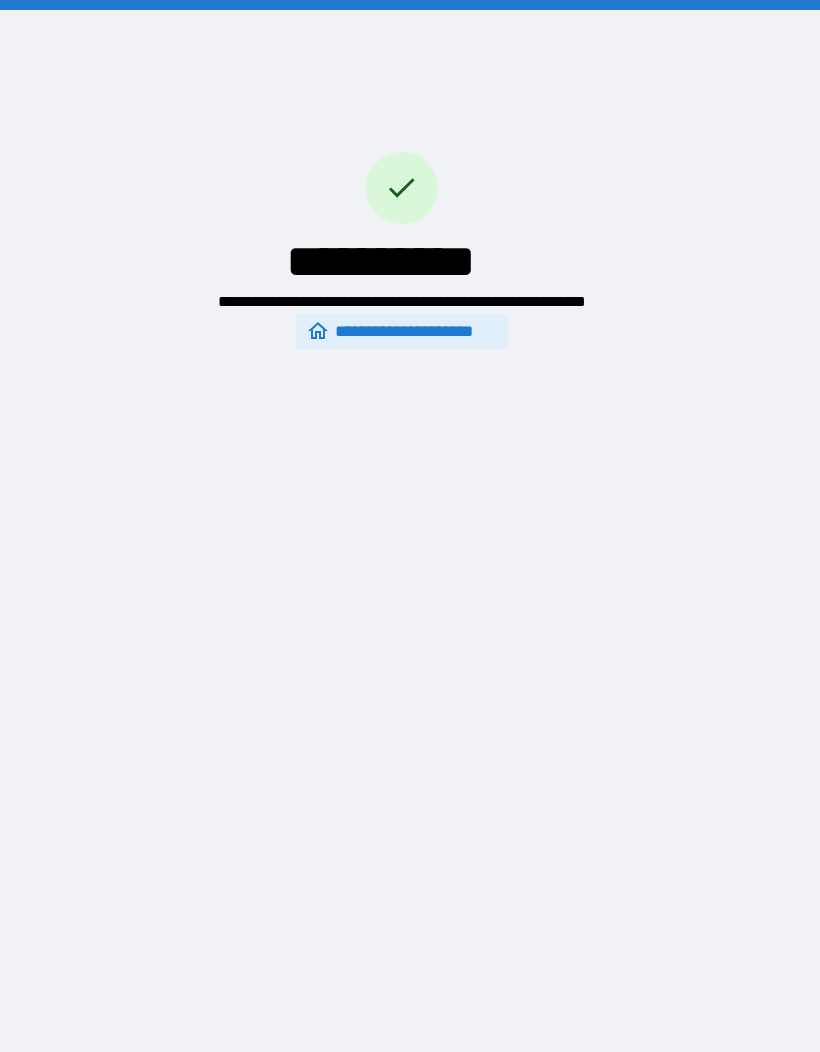 click on "**********" at bounding box center (402, 331) 